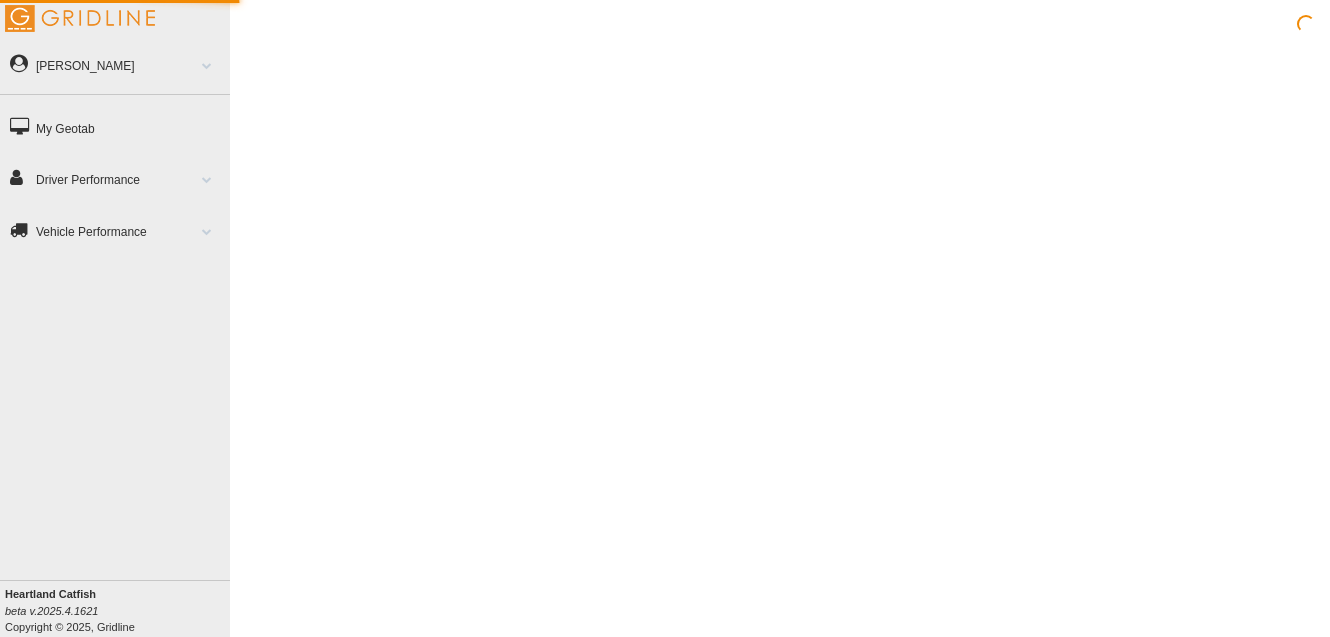 scroll, scrollTop: 0, scrollLeft: 0, axis: both 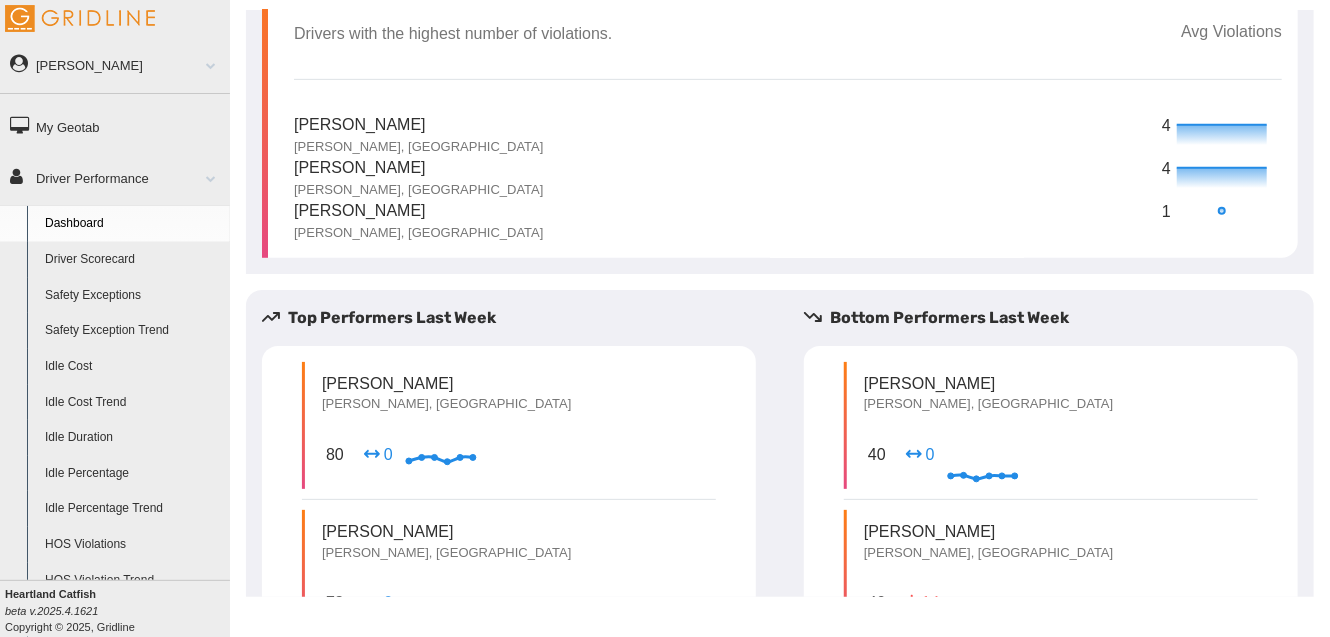 click on "4" at bounding box center [1167, 126] 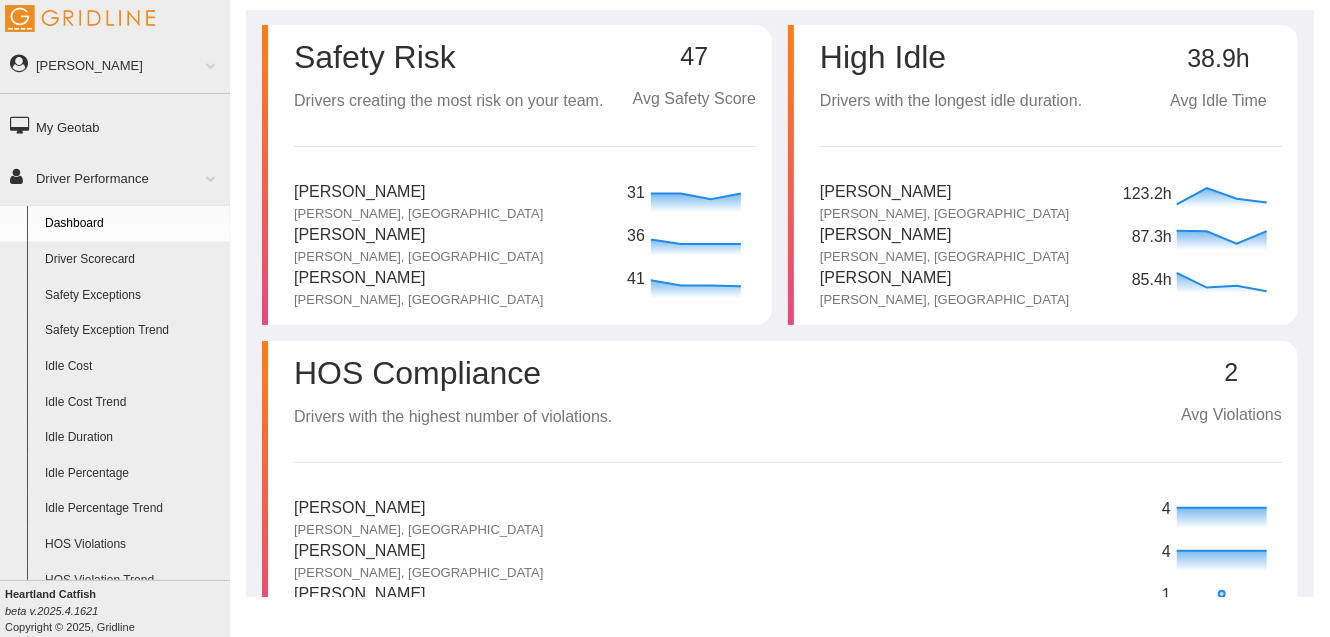 scroll, scrollTop: 0, scrollLeft: 0, axis: both 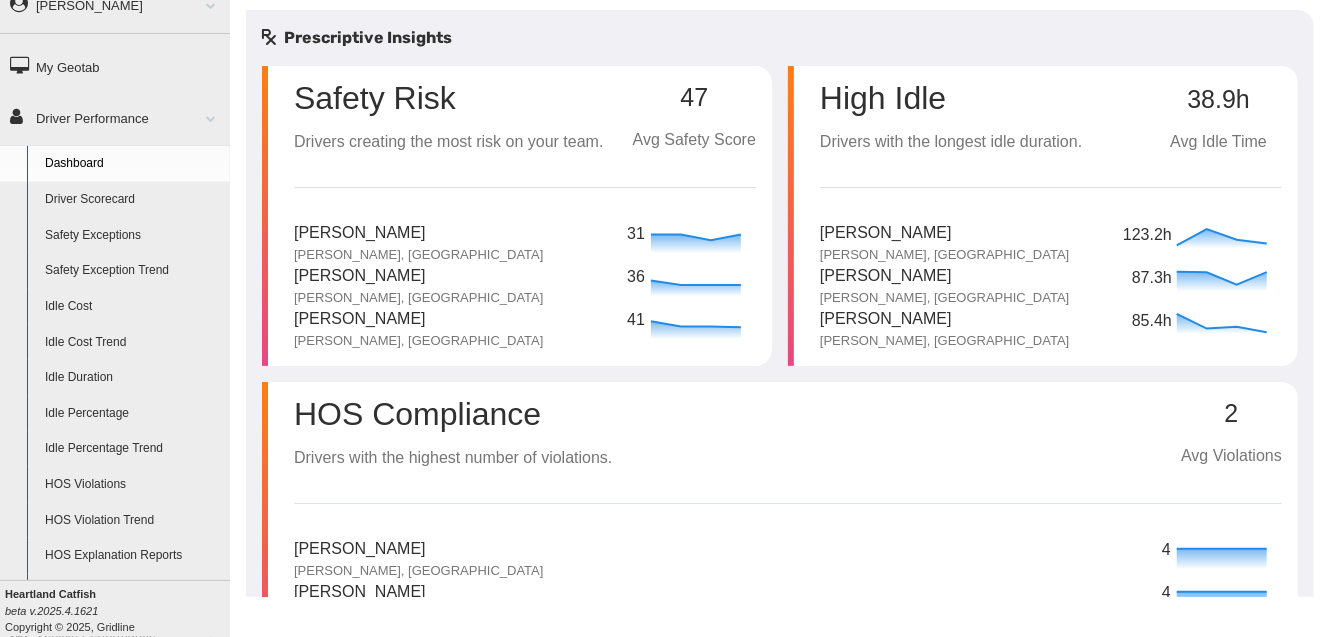click on "HOS Violations" at bounding box center (133, 485) 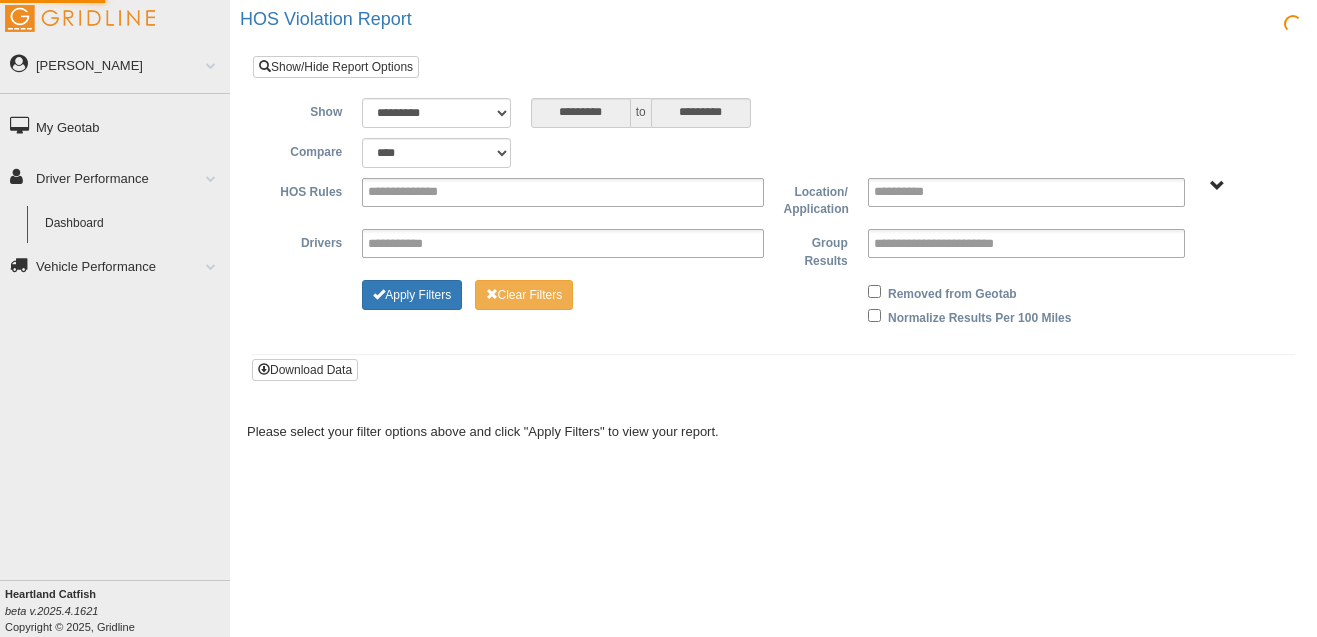 scroll, scrollTop: 0, scrollLeft: 0, axis: both 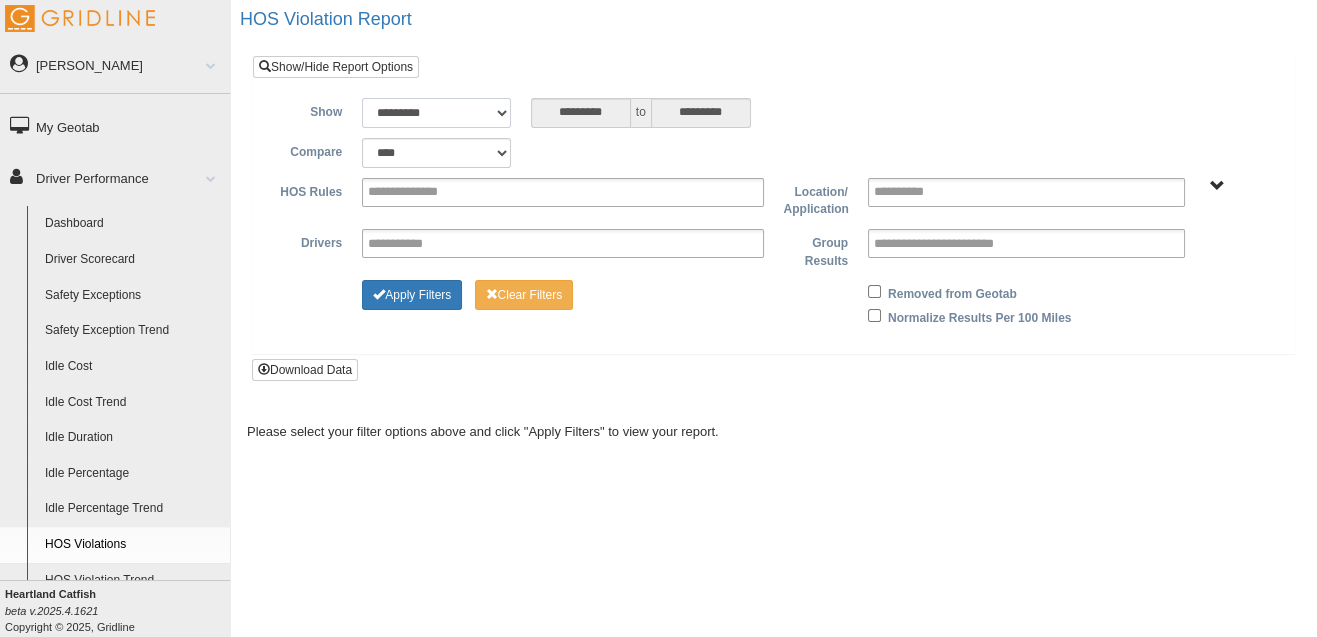 click on "**********" at bounding box center [436, 113] 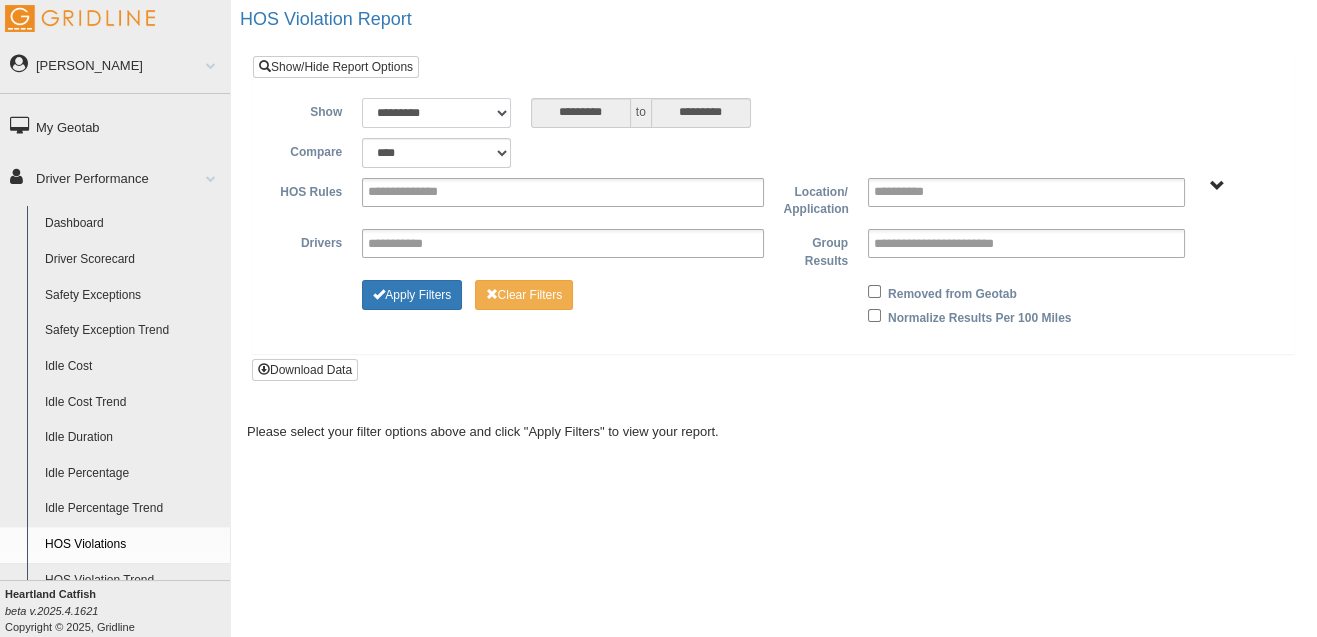 click on "**********" at bounding box center (436, 113) 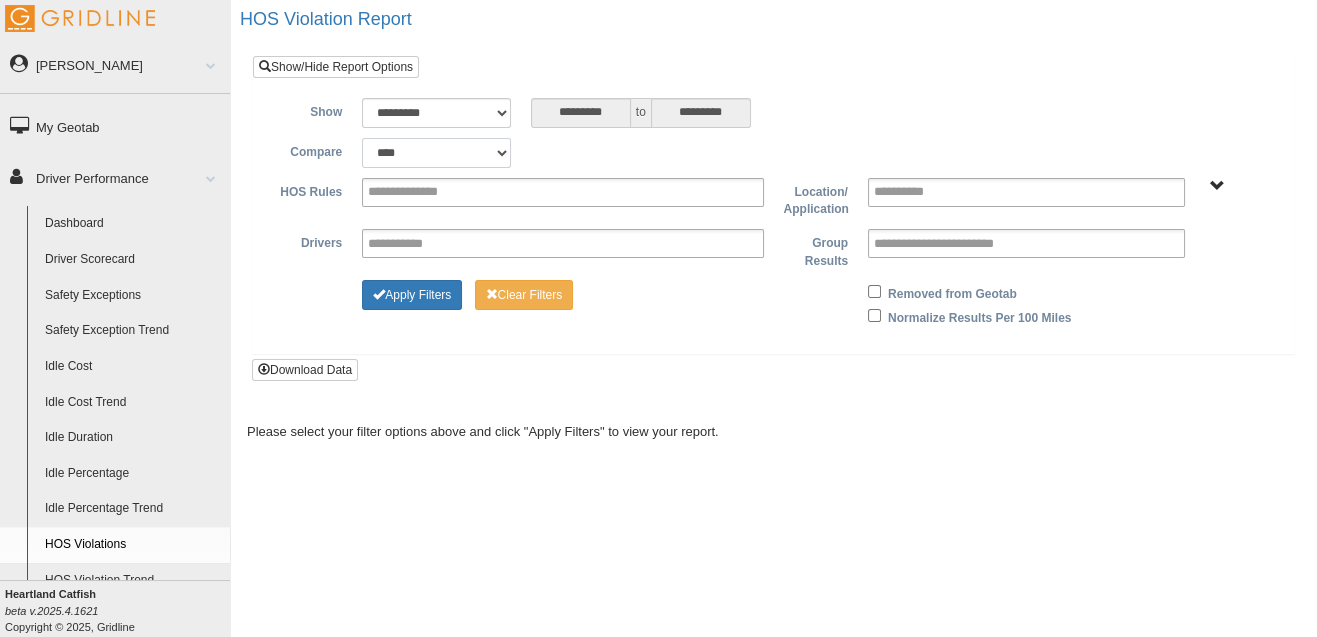 click on "**********" at bounding box center [436, 153] 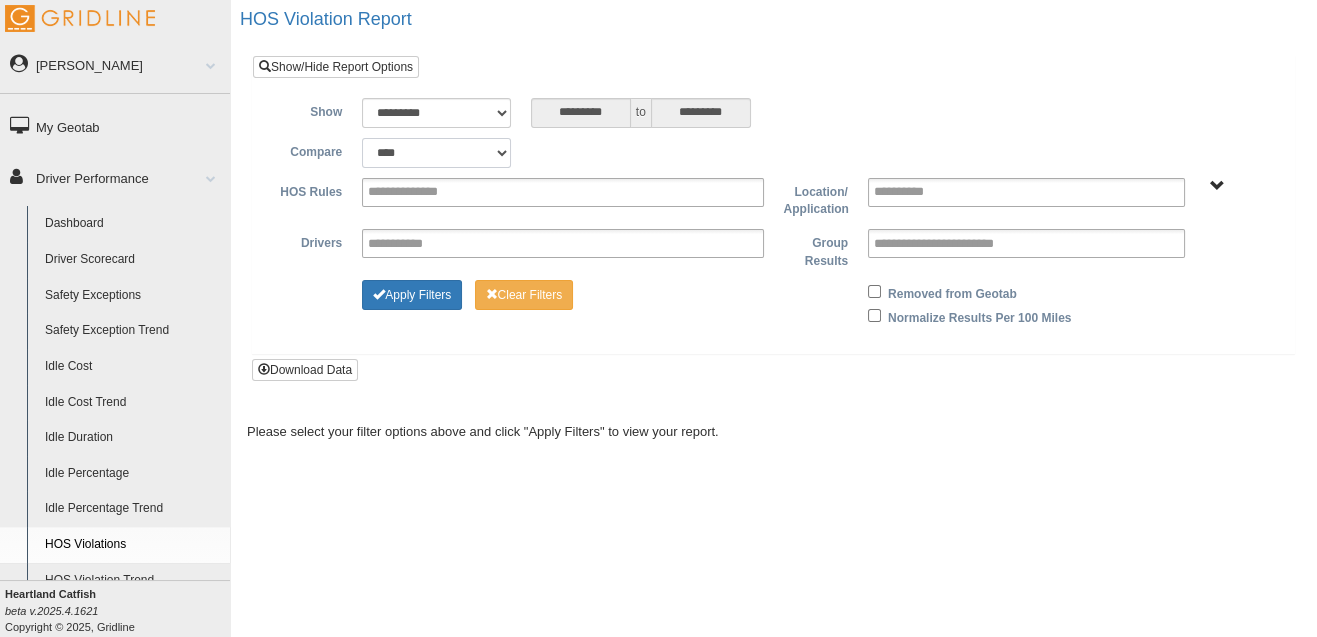 click on "**********" at bounding box center (436, 153) 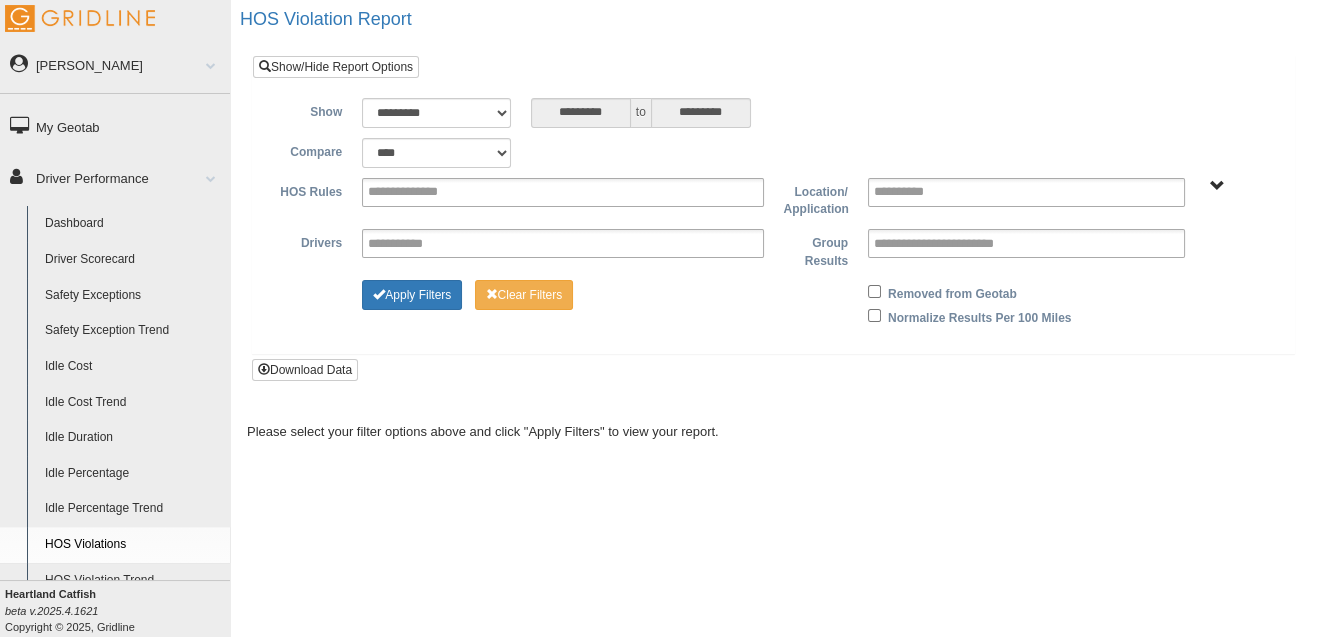 type 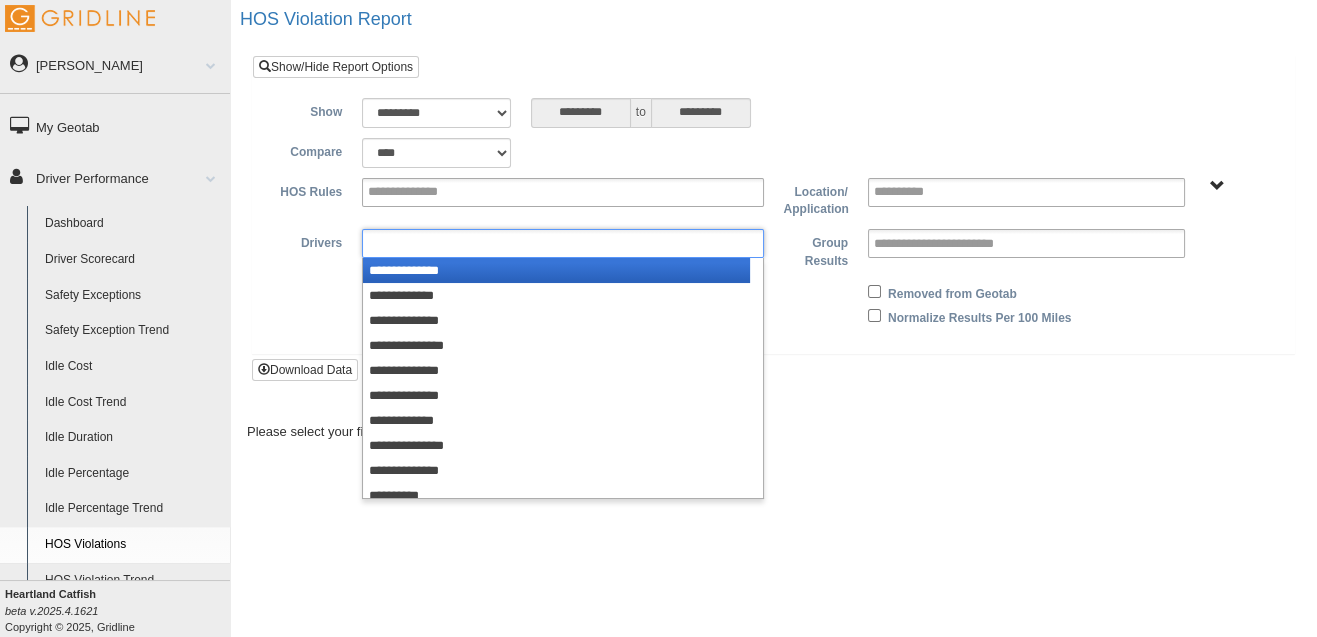 click at bounding box center [410, 243] 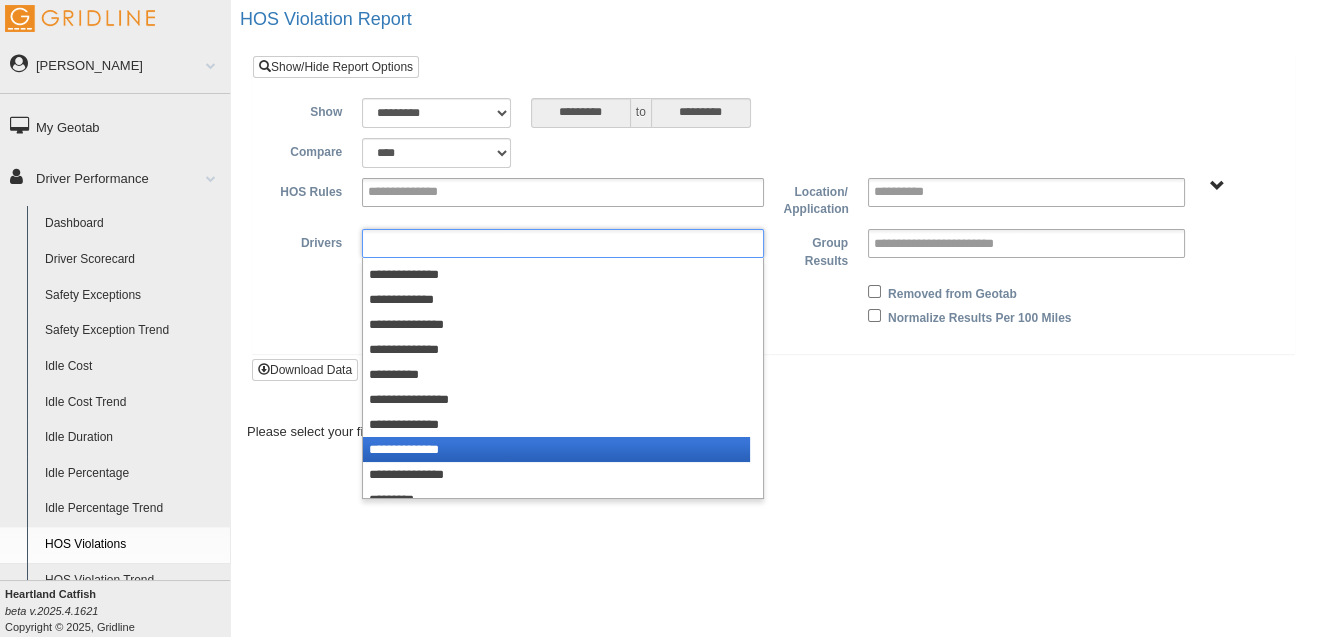 scroll, scrollTop: 160, scrollLeft: 0, axis: vertical 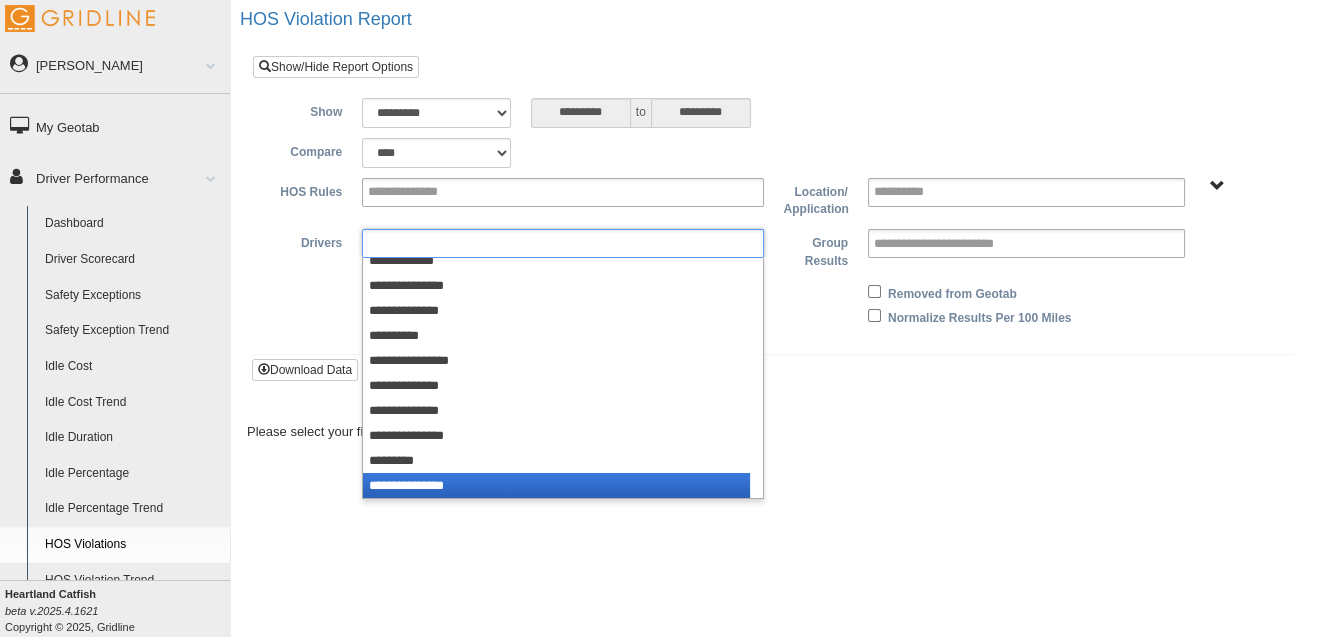 click on "**********" at bounding box center [556, 485] 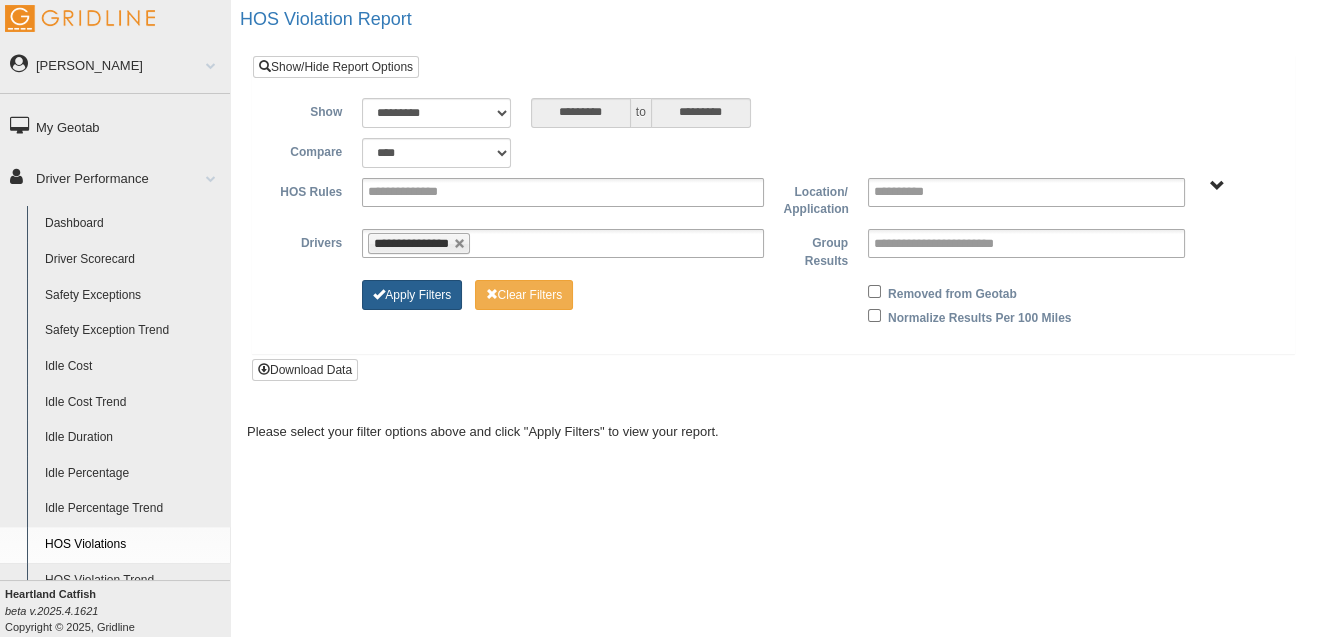click on "Apply Filters" at bounding box center [412, 295] 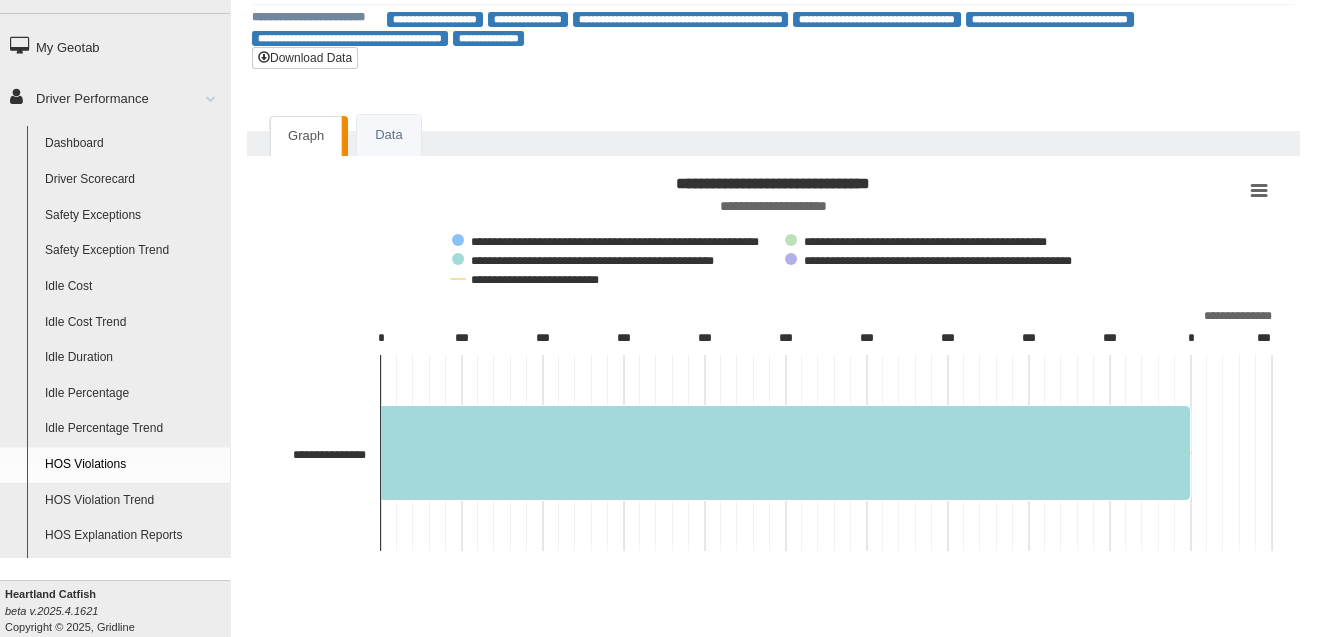 scroll, scrollTop: 89, scrollLeft: 0, axis: vertical 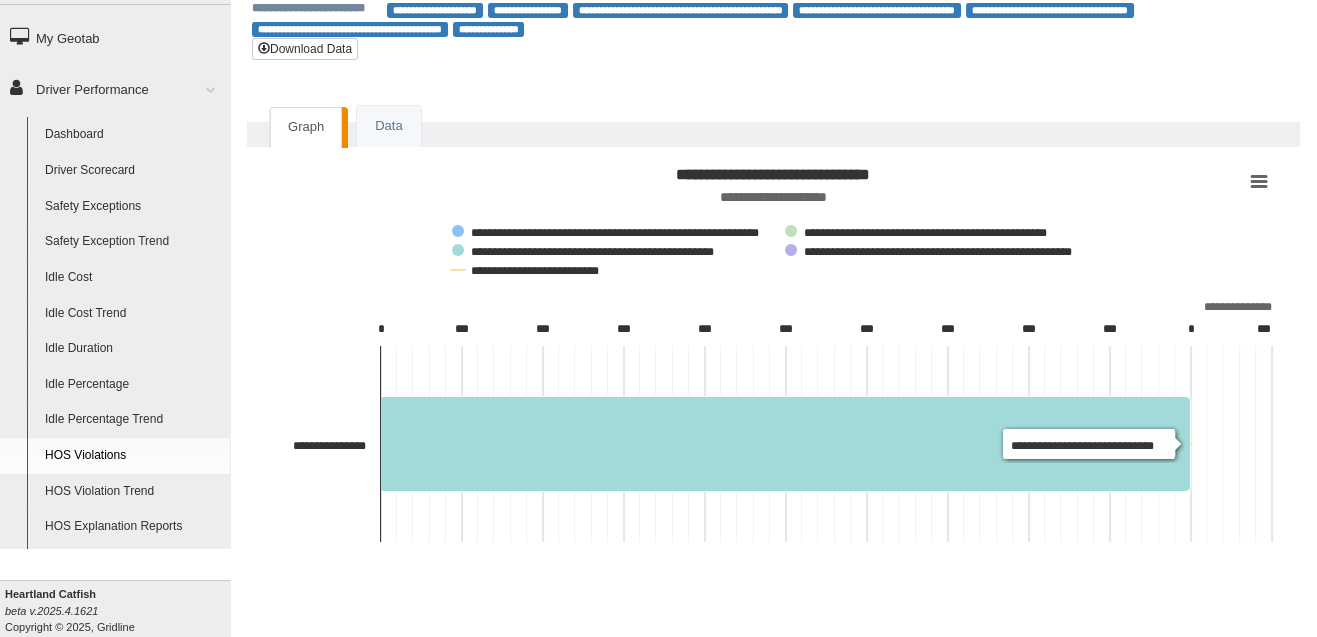 click on "Graph" at bounding box center (306, 127) 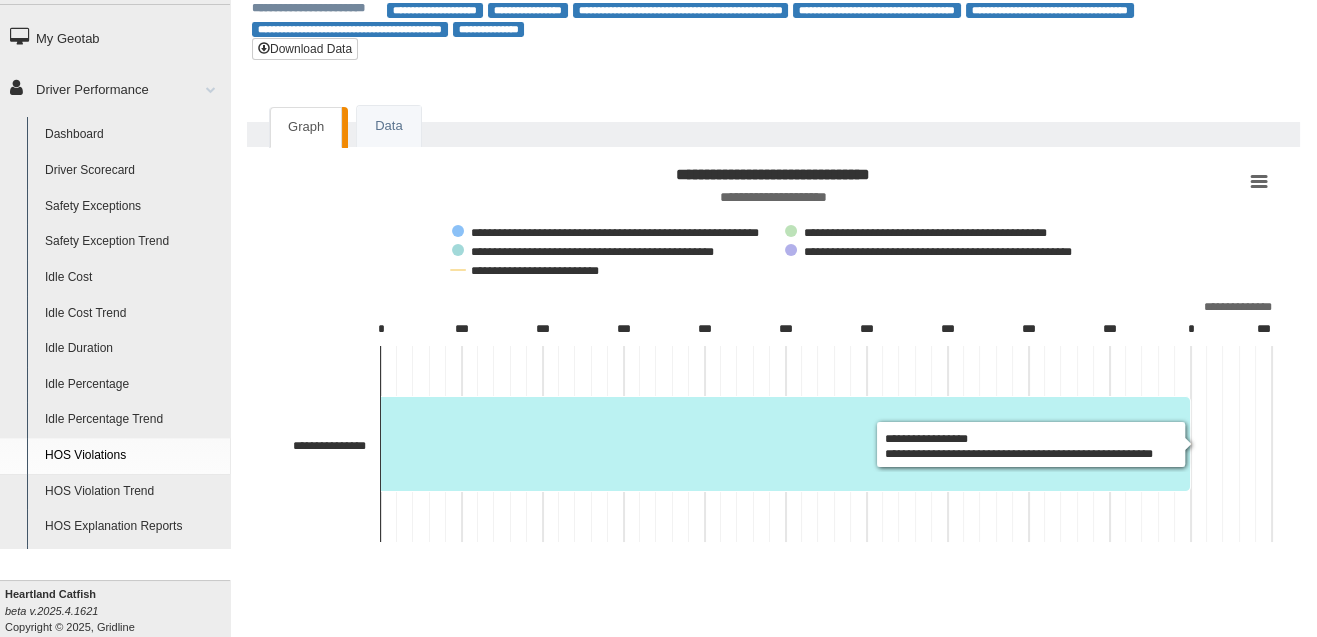 click 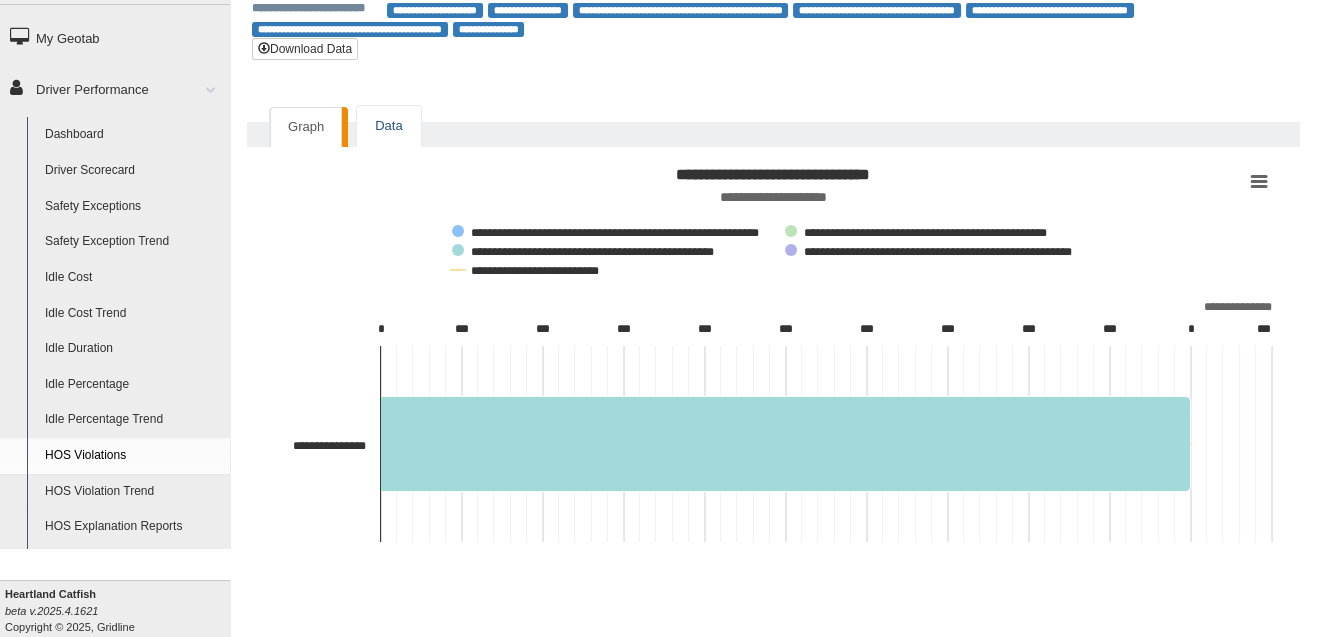 click on "Data" at bounding box center (388, 126) 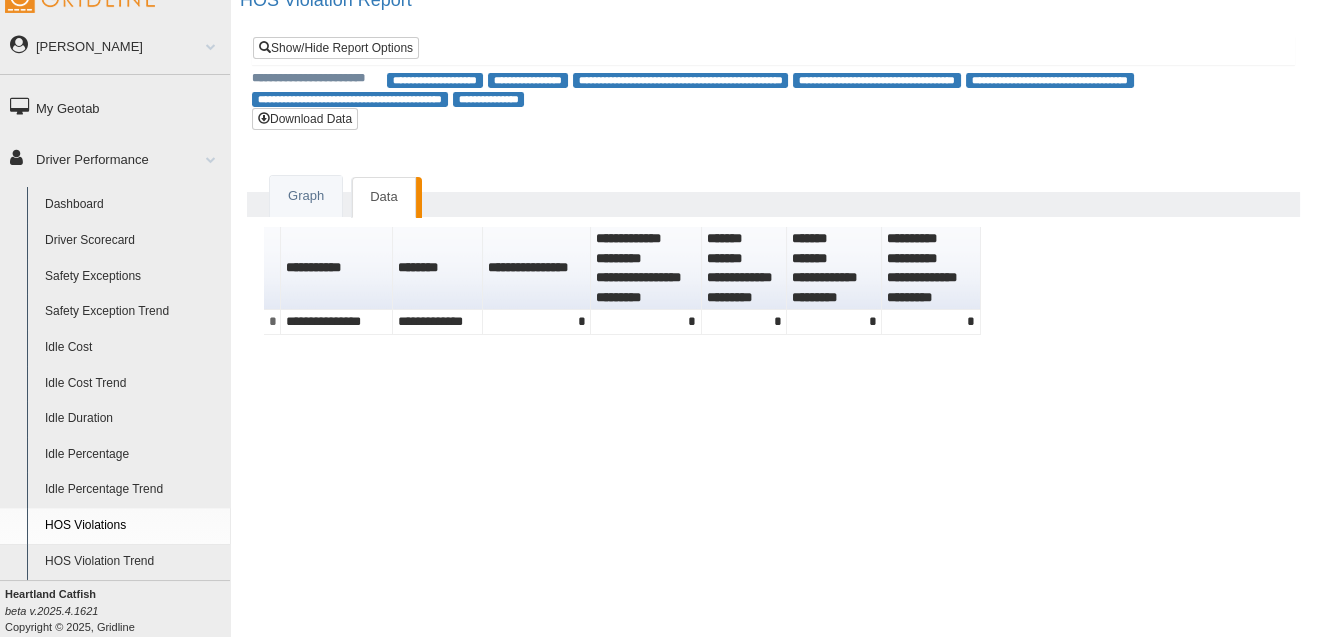 scroll, scrollTop: 18, scrollLeft: 0, axis: vertical 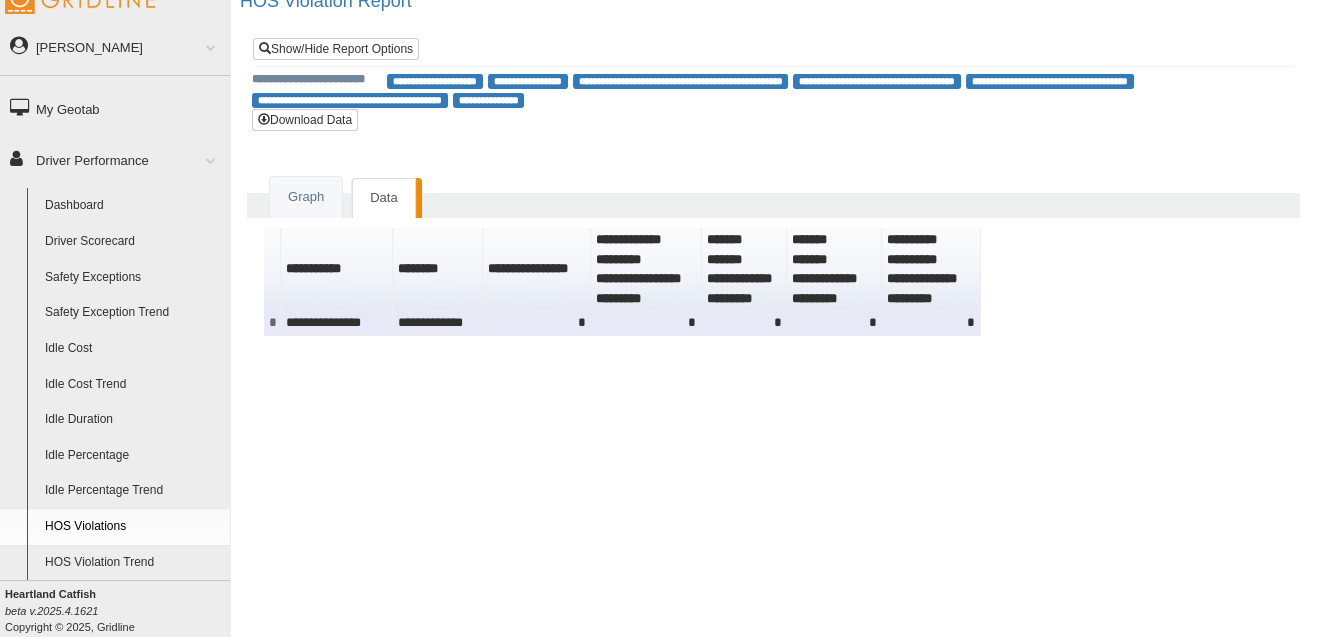 click on "**********" at bounding box center [337, 323] 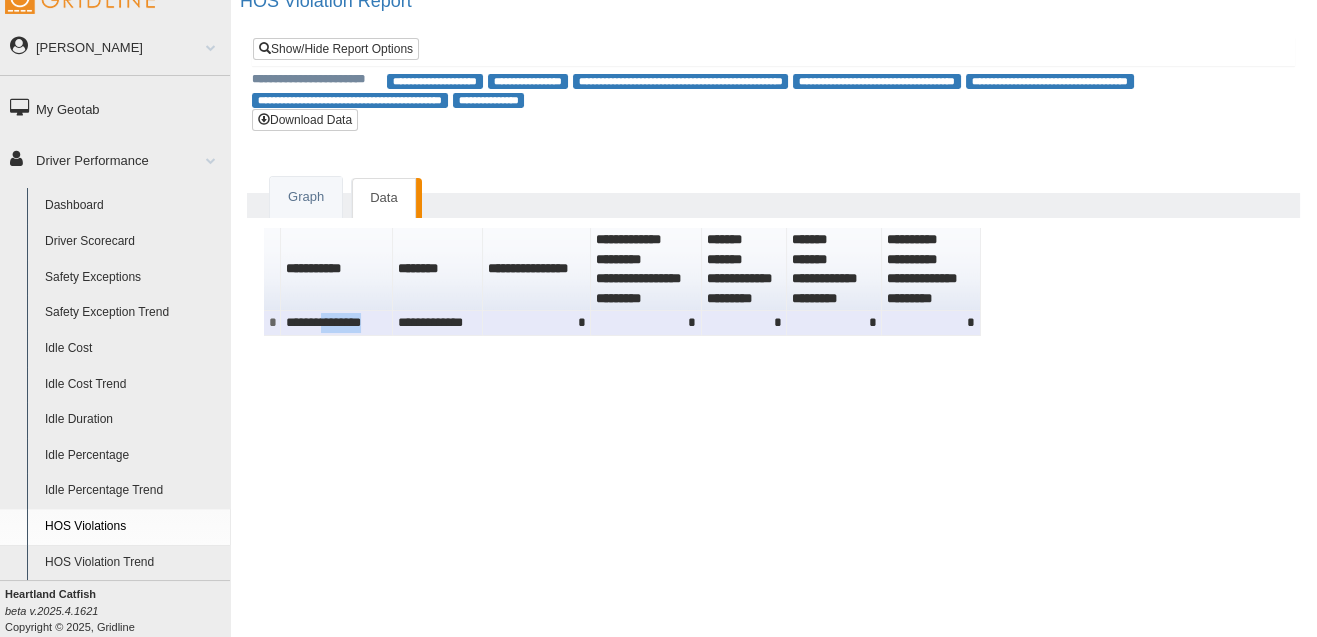 click on "**********" at bounding box center [337, 323] 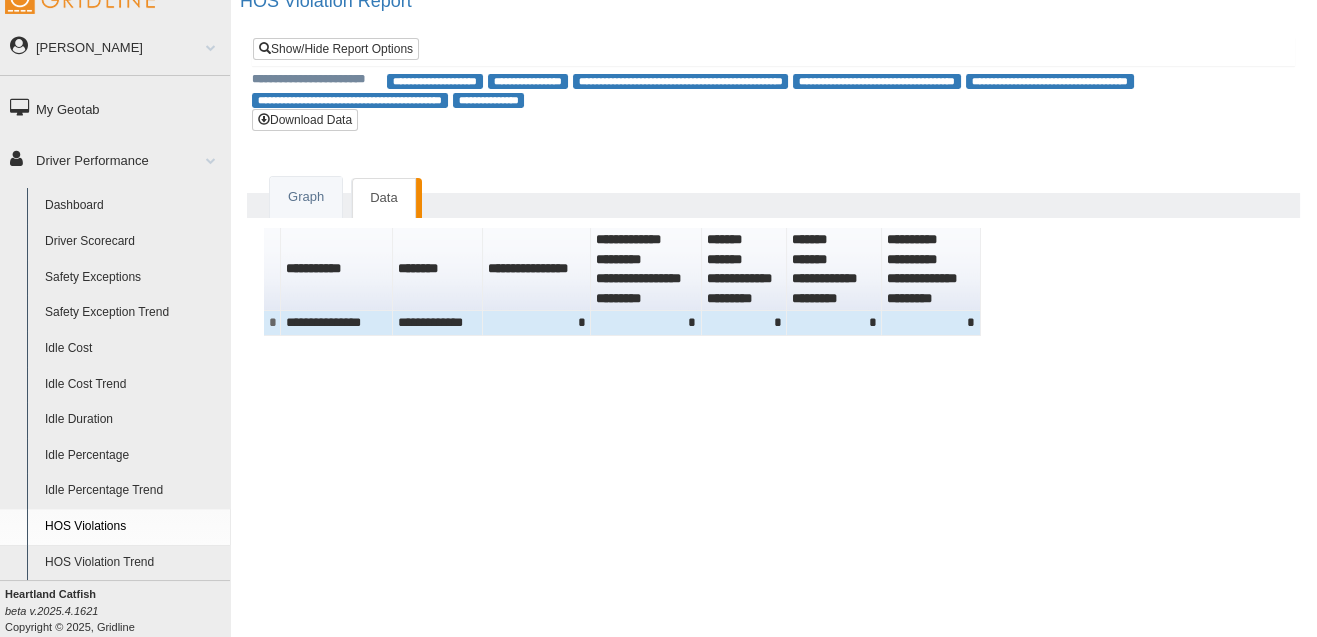click on "**********" at bounding box center (773, 300) 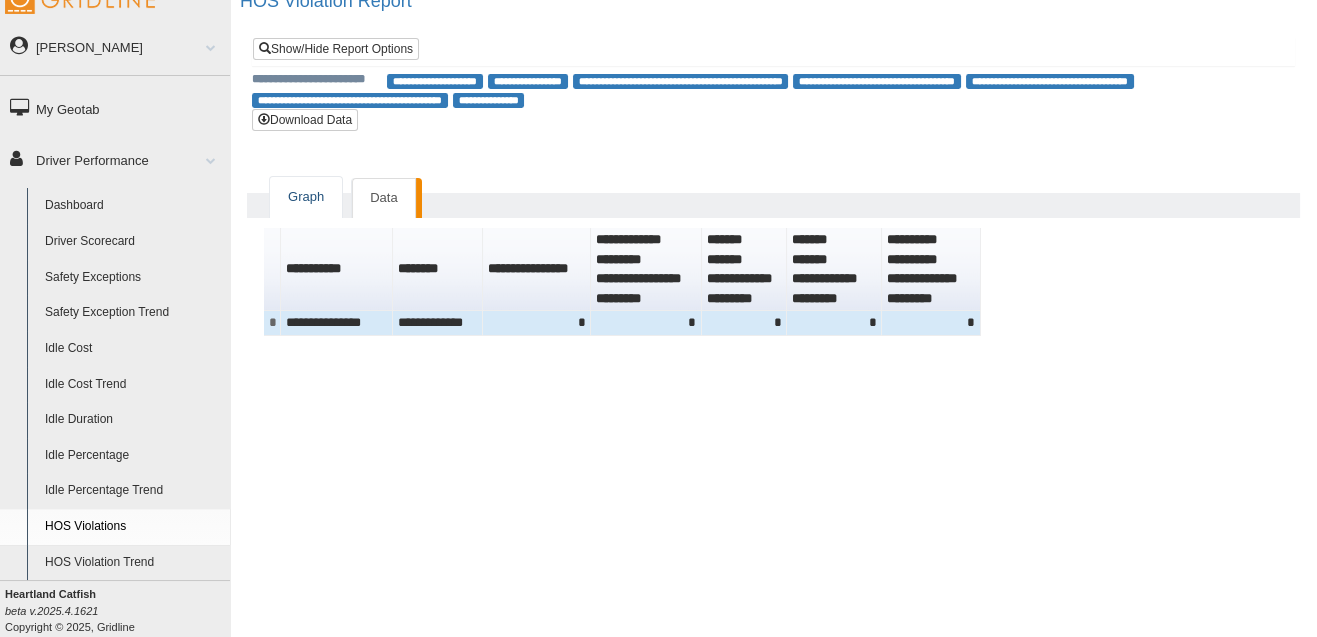 click on "Graph" at bounding box center (306, 197) 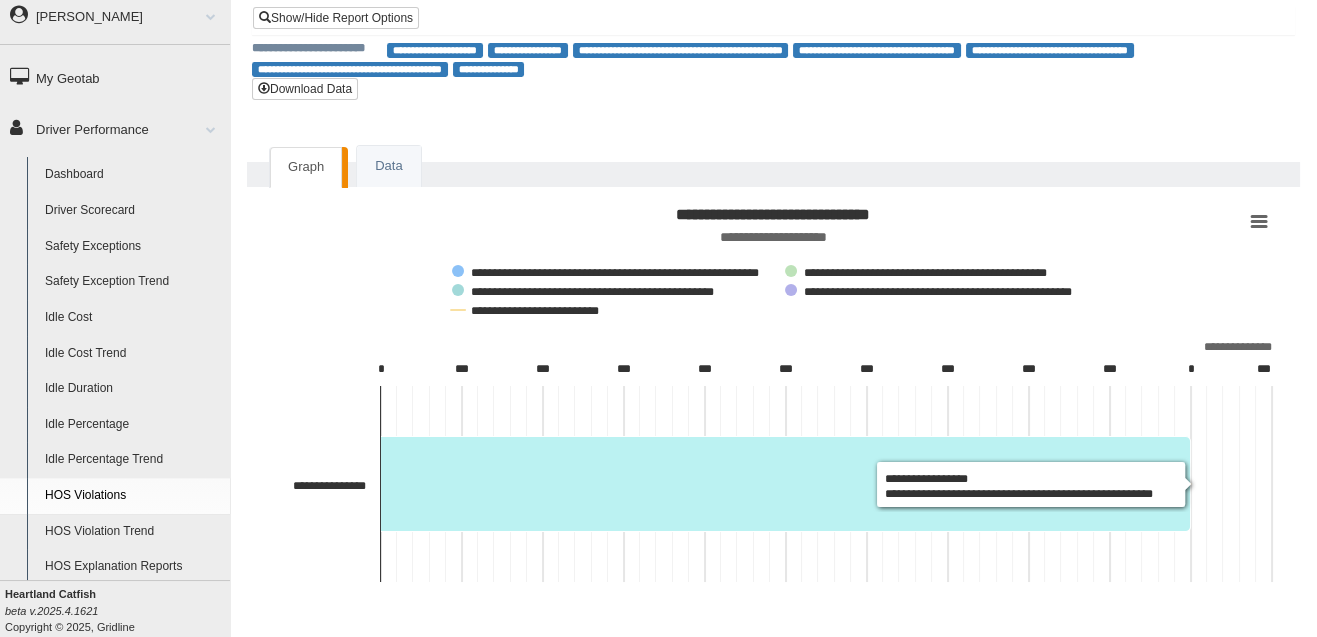 scroll, scrollTop: 0, scrollLeft: 0, axis: both 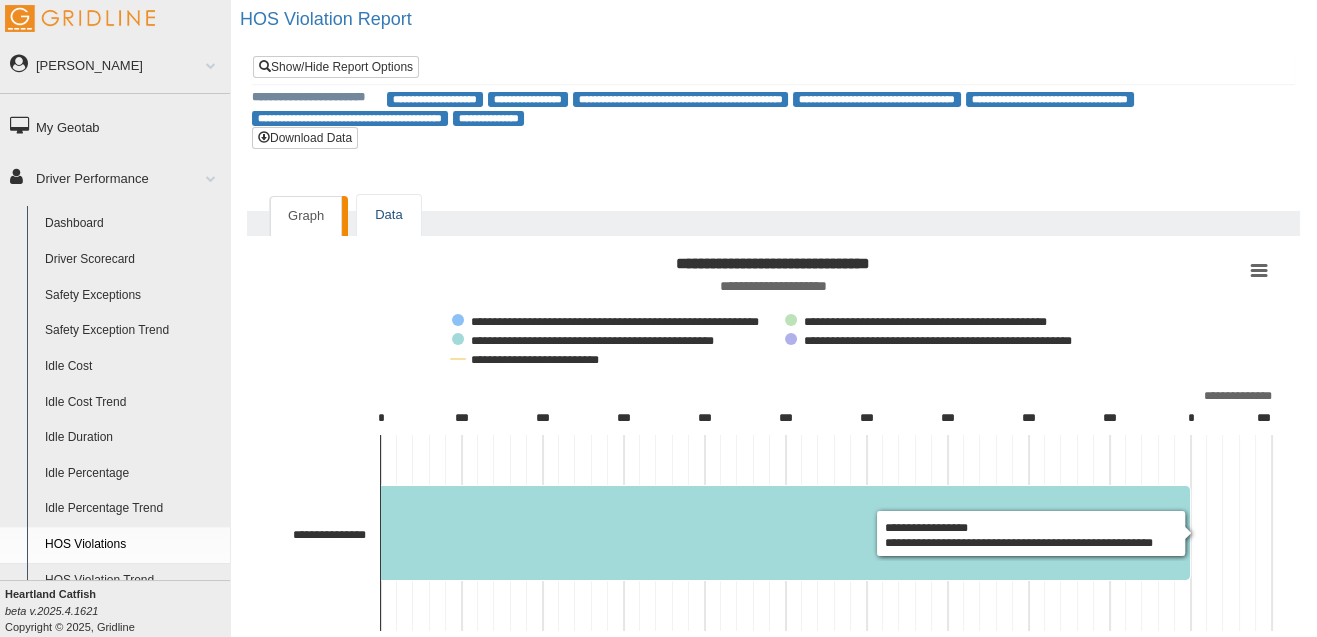 click on "Data" at bounding box center (388, 215) 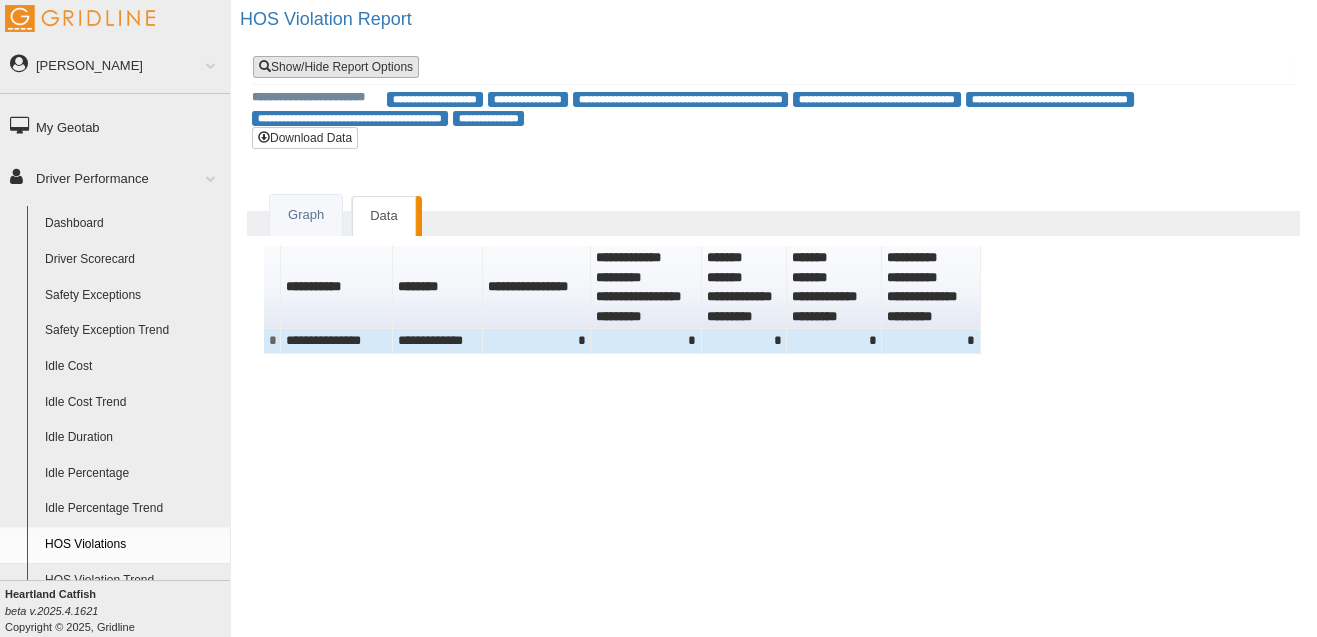 click on "Show/Hide Report Options" at bounding box center (336, 67) 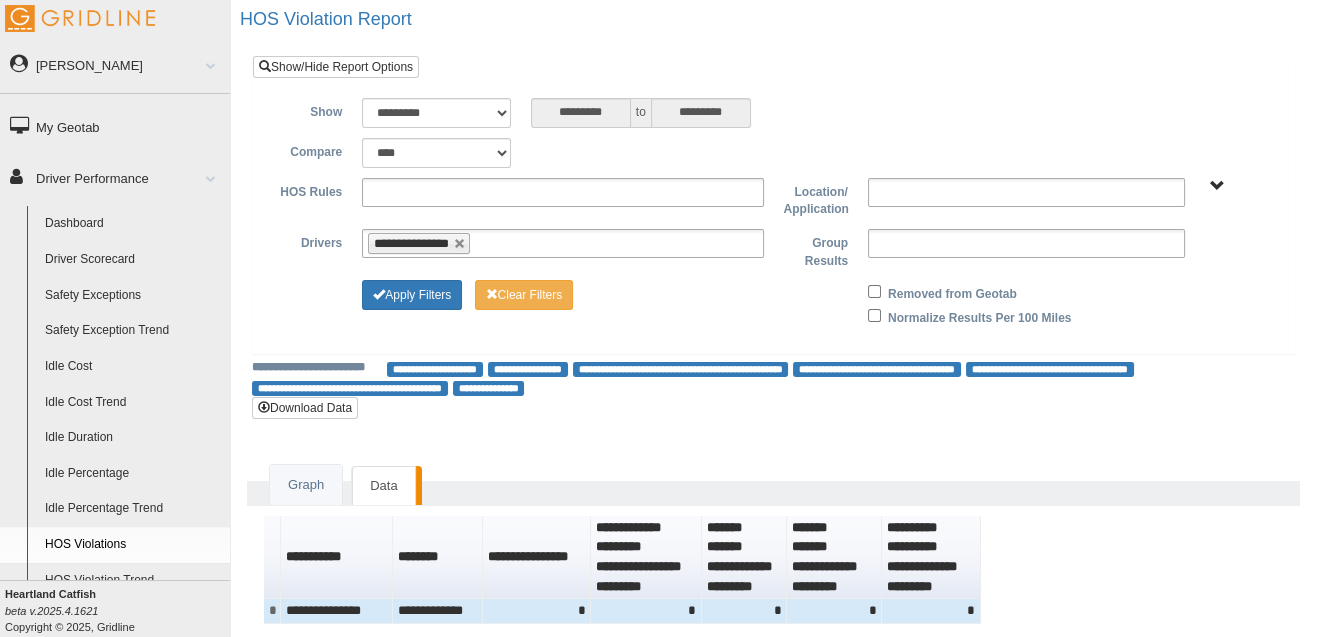 click on "Heartland Catfish" at bounding box center [1217, 186] 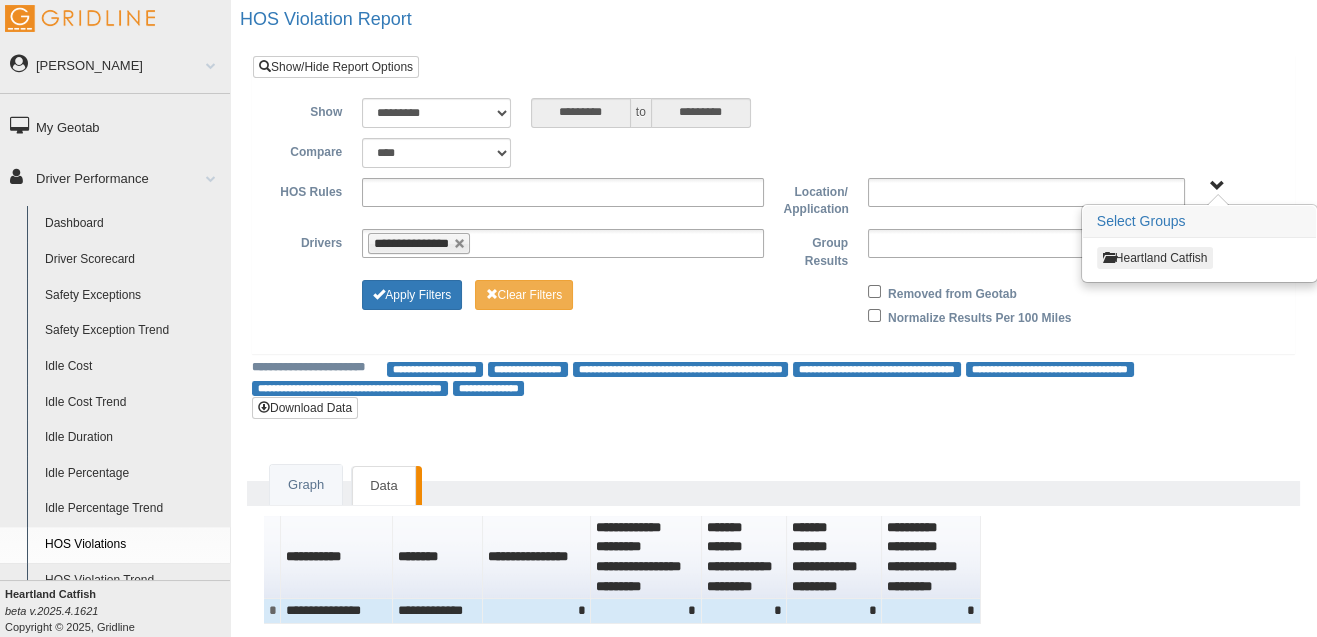 click on "Heartland Catfish" at bounding box center [1155, 258] 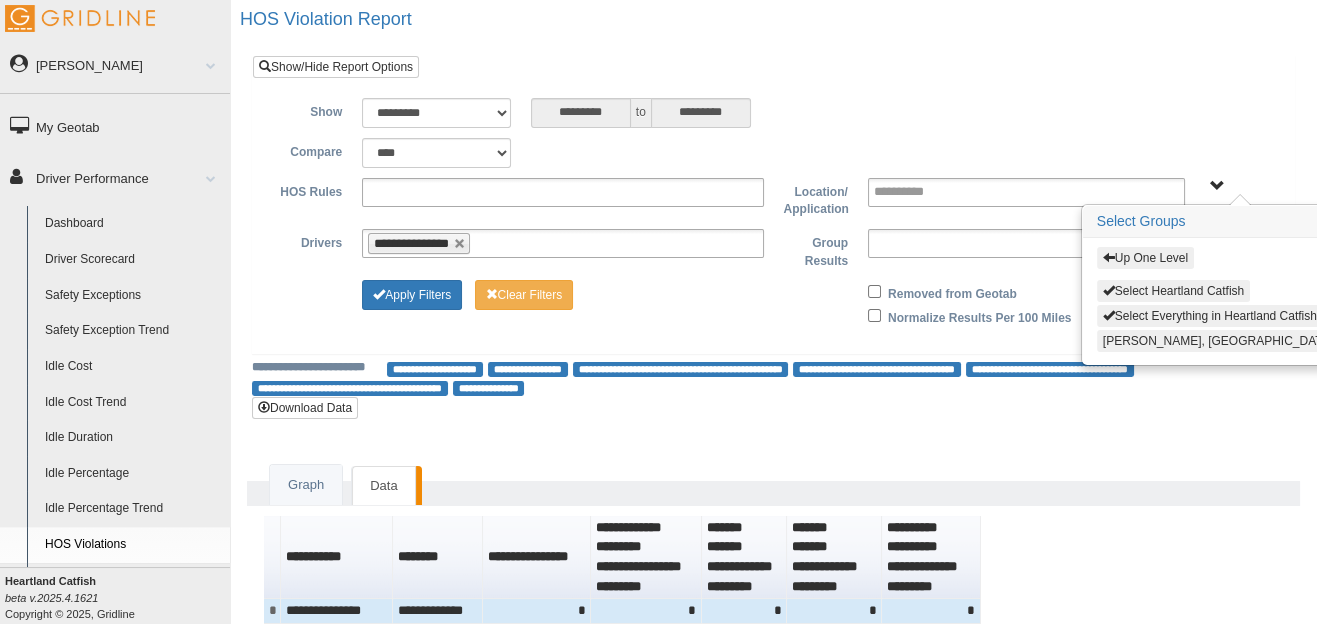 click on "Apply Filters
Clear Filters" at bounding box center [562, 292] 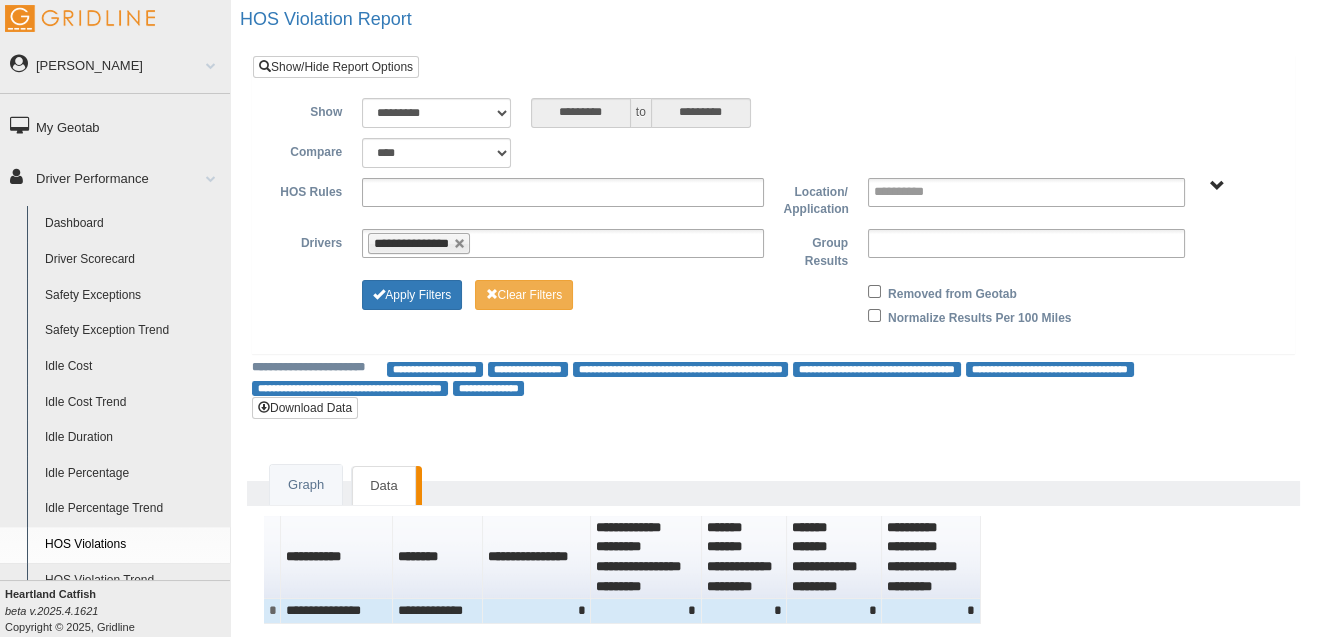 scroll, scrollTop: 41, scrollLeft: 0, axis: vertical 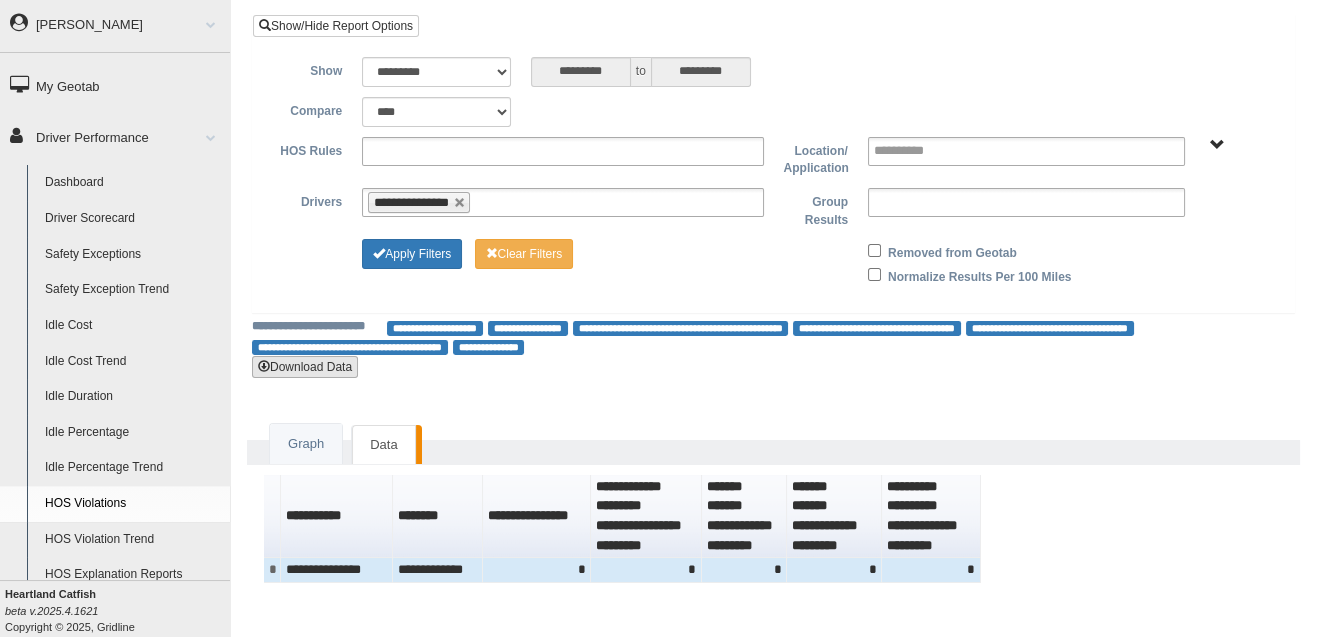 click on "Download Data" at bounding box center (305, 367) 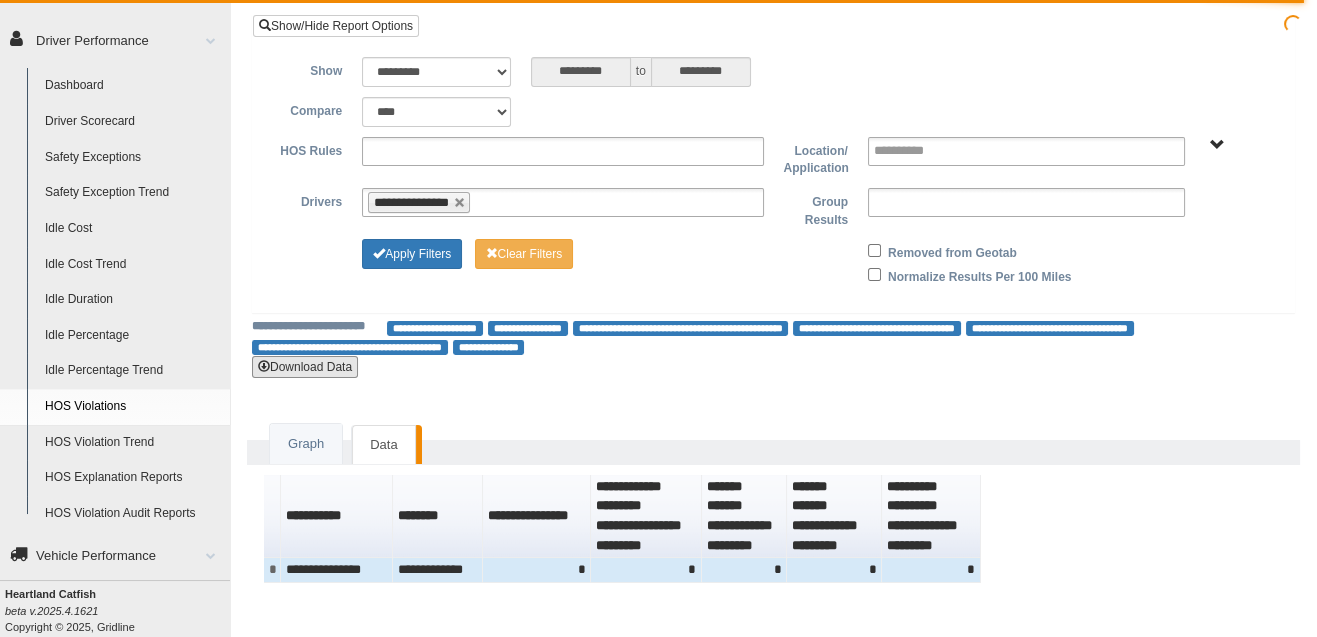 scroll, scrollTop: 117, scrollLeft: 0, axis: vertical 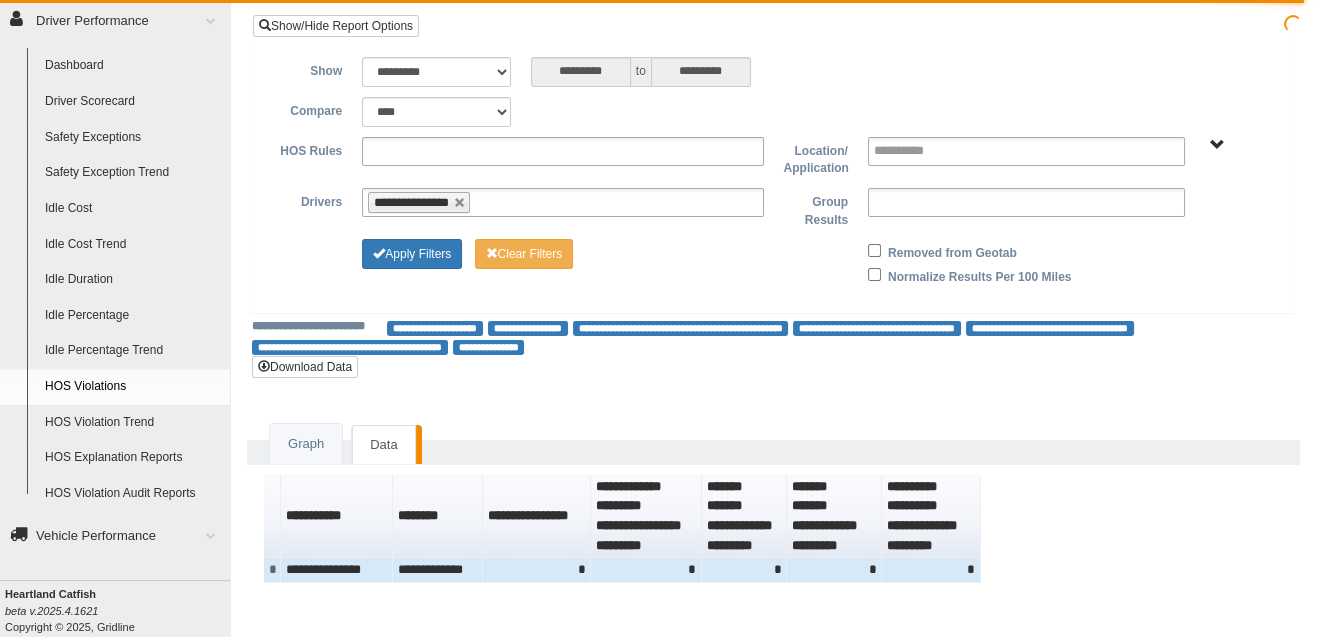 click on "HOS Explanation Reports" at bounding box center (133, 458) 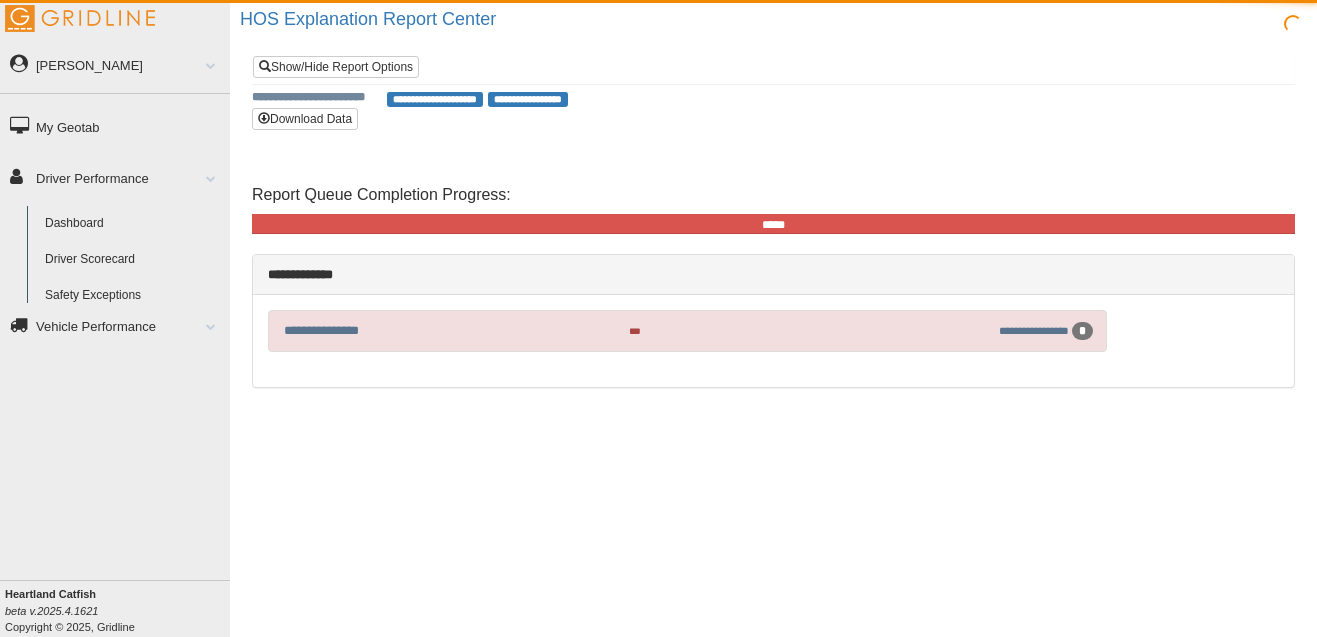 scroll, scrollTop: 0, scrollLeft: 0, axis: both 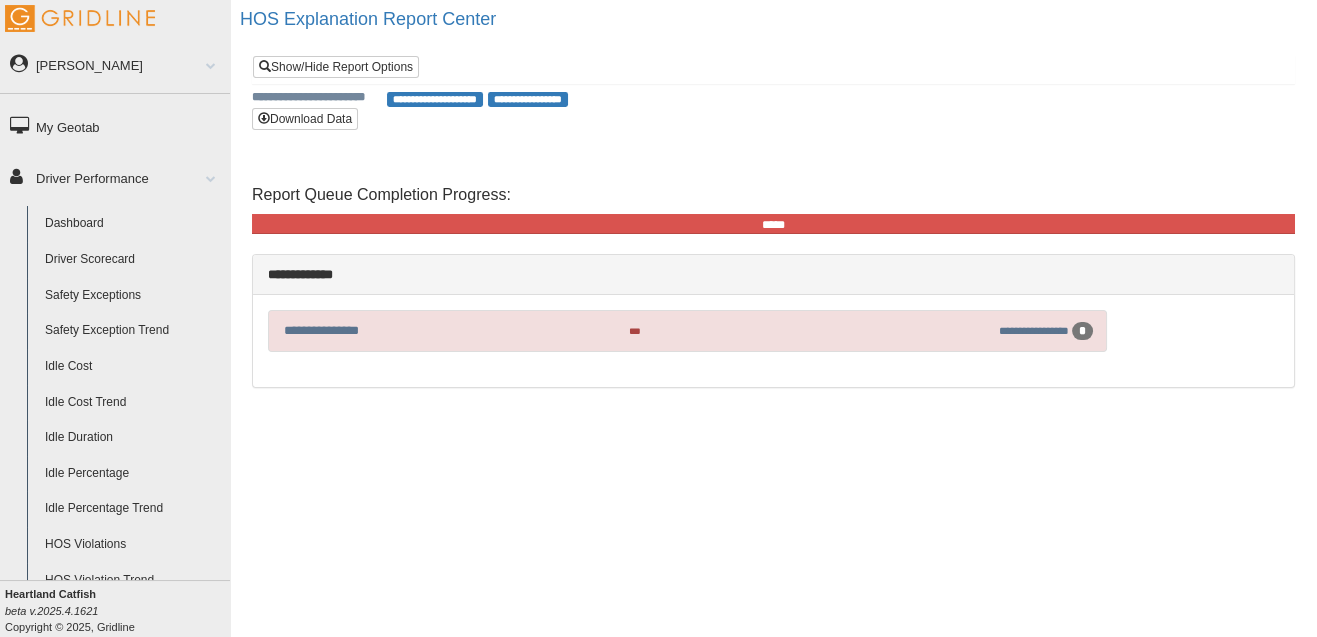 click on "*" at bounding box center [1082, 331] 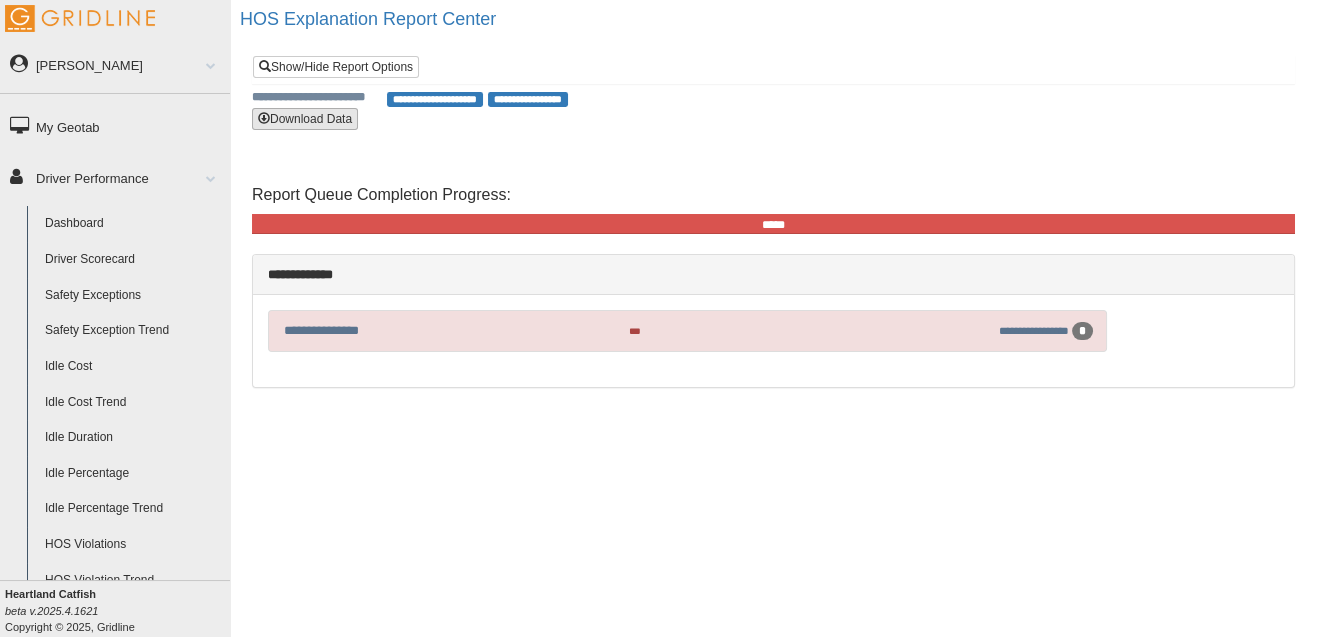 click on "Download Data" at bounding box center (305, 119) 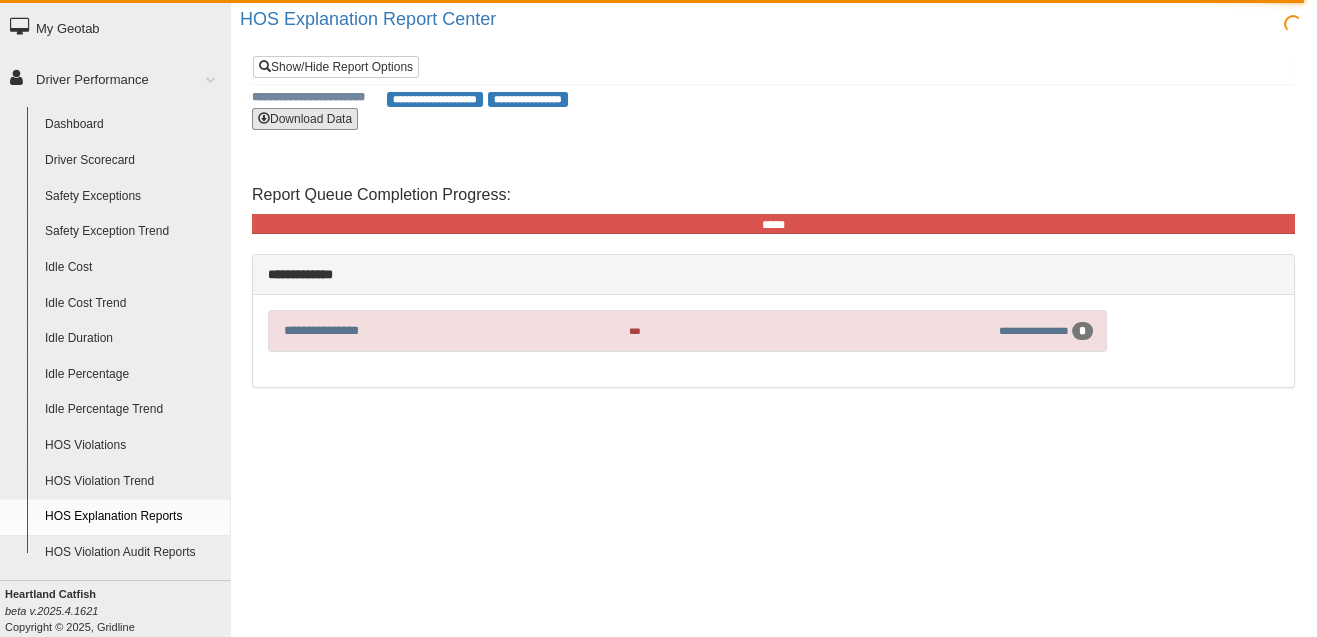 scroll, scrollTop: 117, scrollLeft: 0, axis: vertical 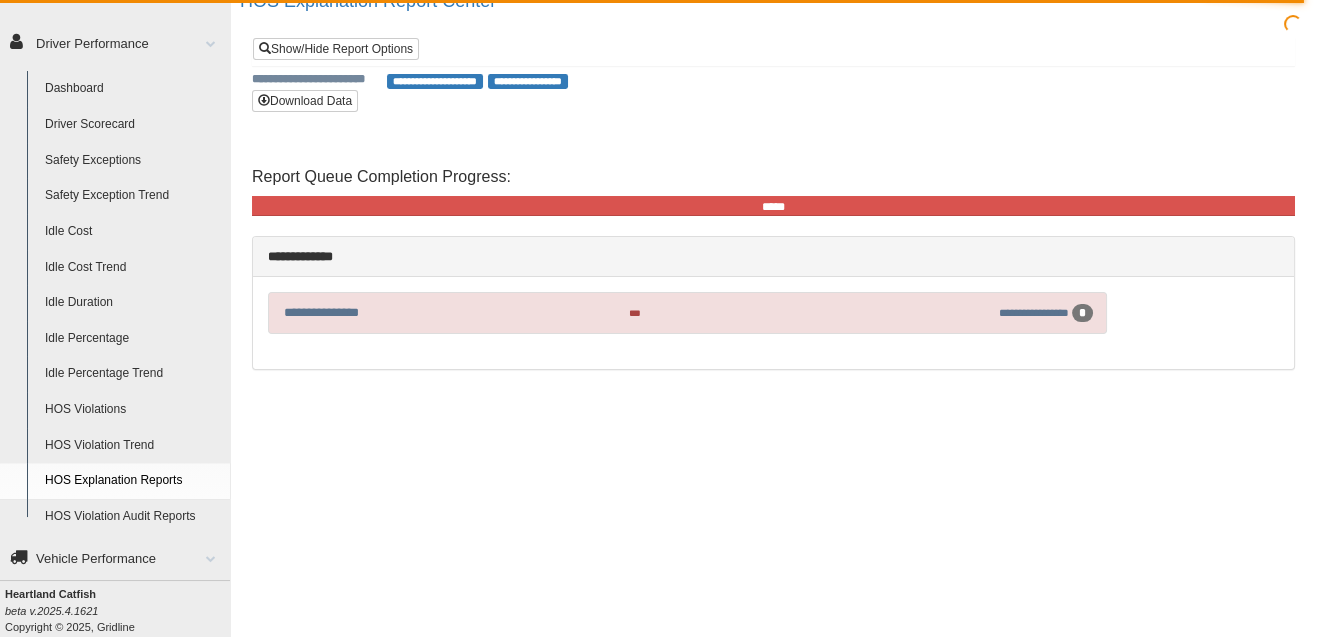 click on "HOS Violation Audit Reports" at bounding box center [133, 517] 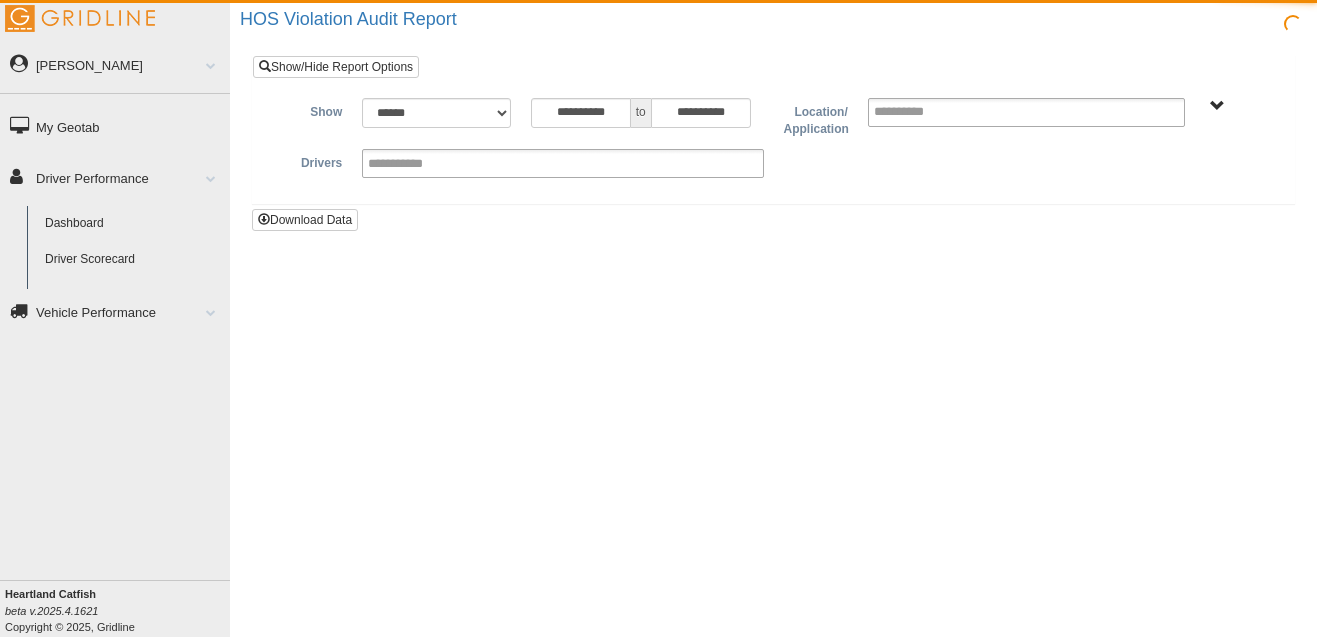 scroll, scrollTop: 0, scrollLeft: 0, axis: both 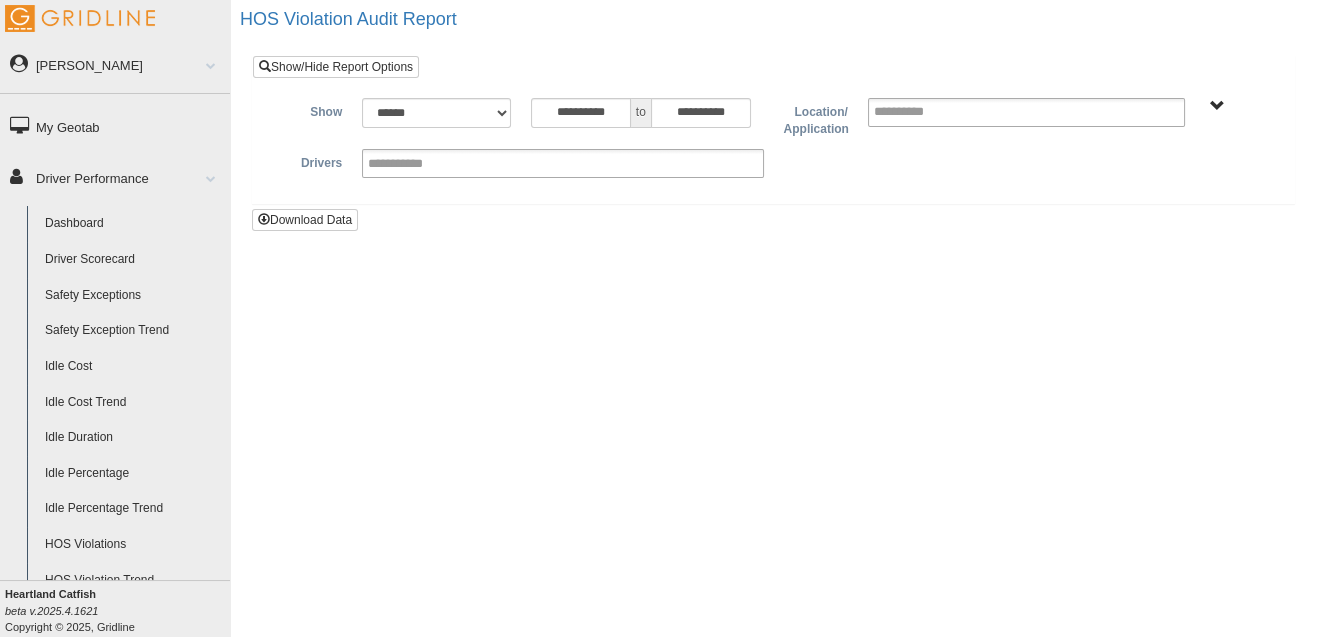 type 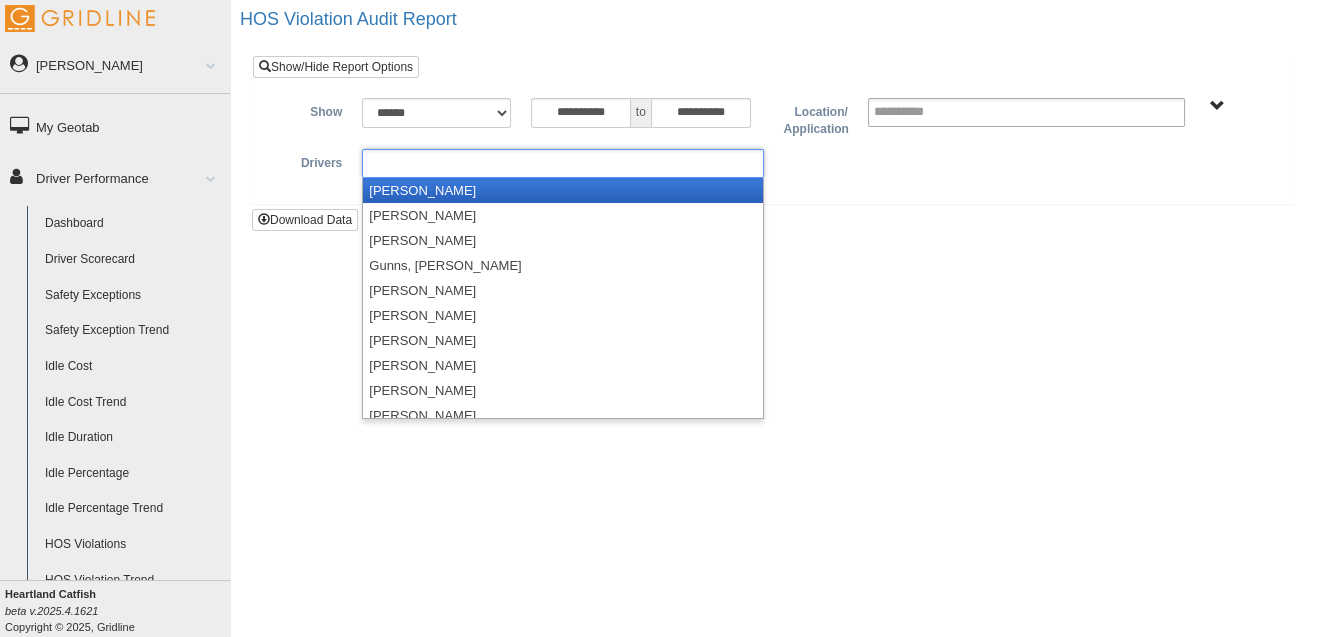 click at bounding box center [562, 163] 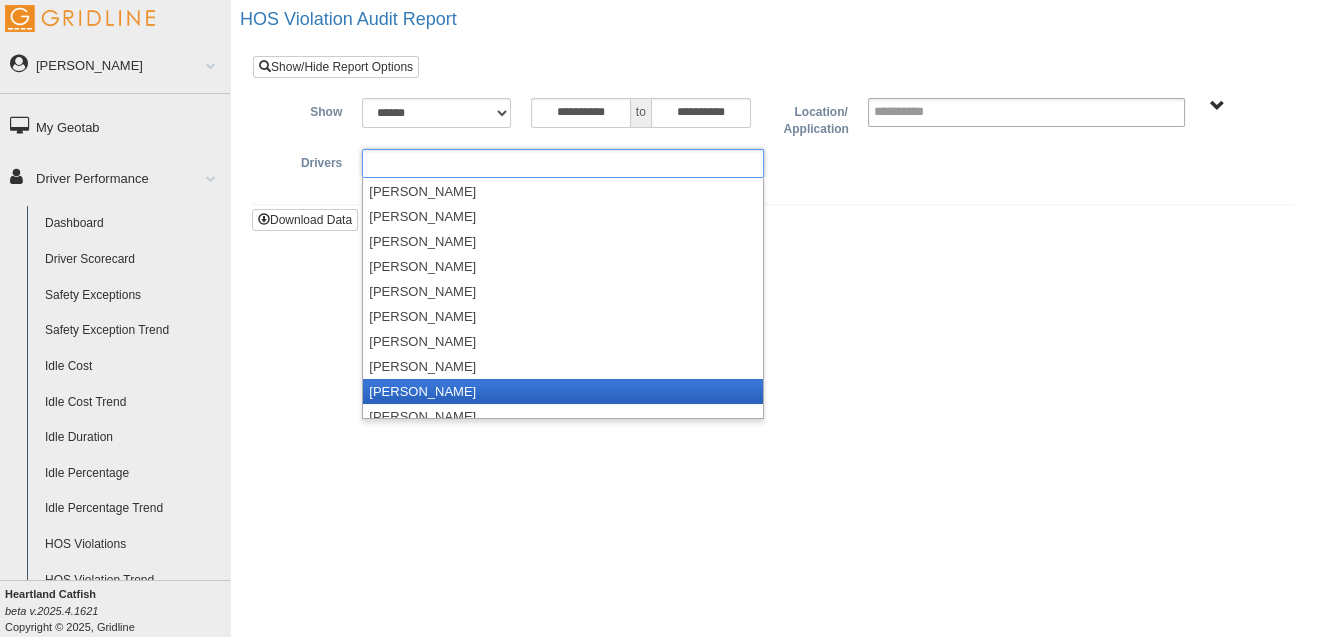 scroll, scrollTop: 160, scrollLeft: 0, axis: vertical 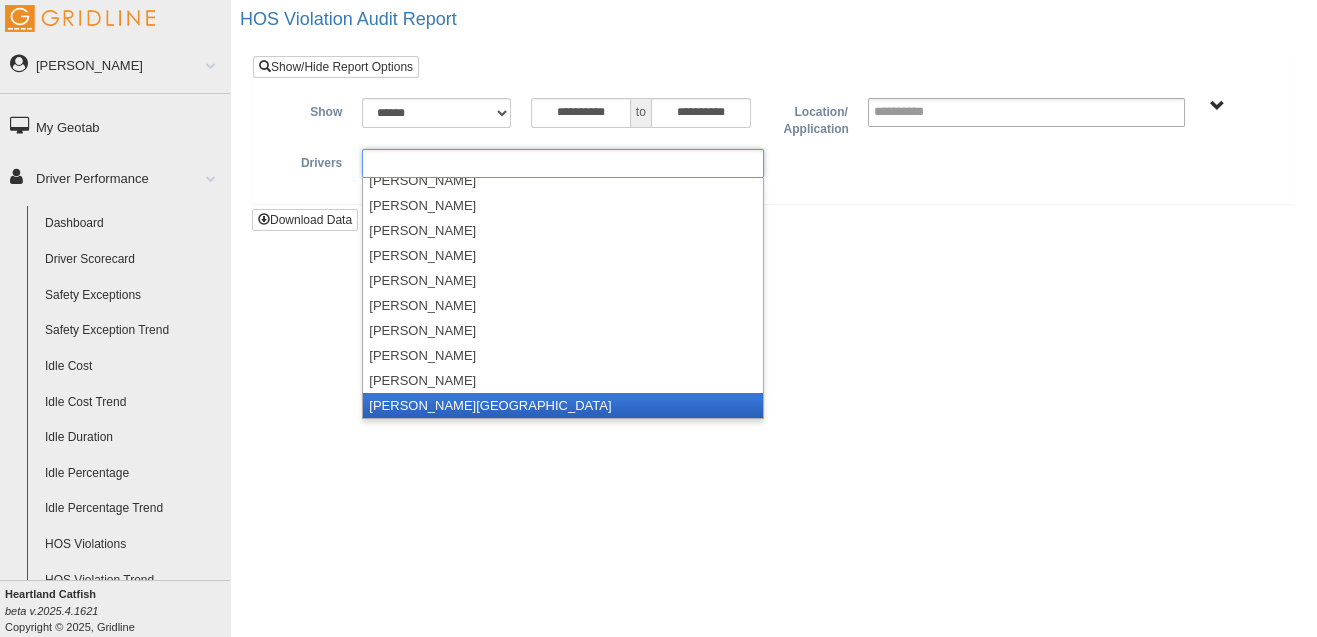 click on "Woods, Thedford" at bounding box center [562, 405] 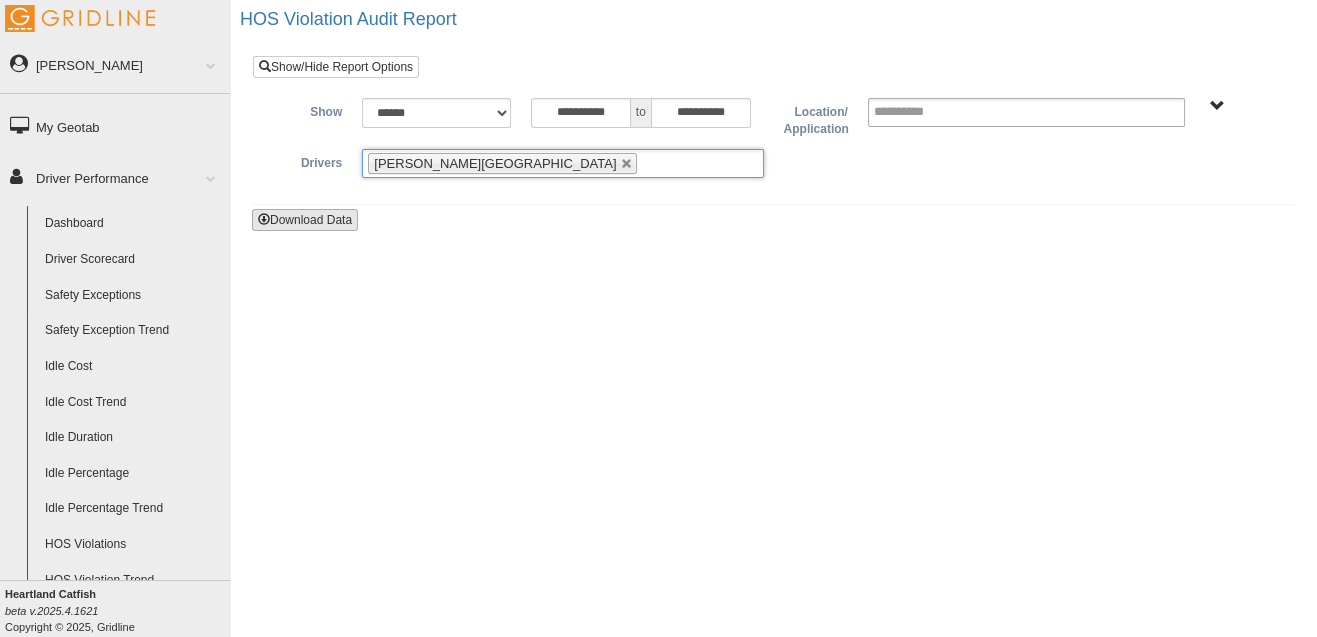 click on "Download Data" at bounding box center (305, 220) 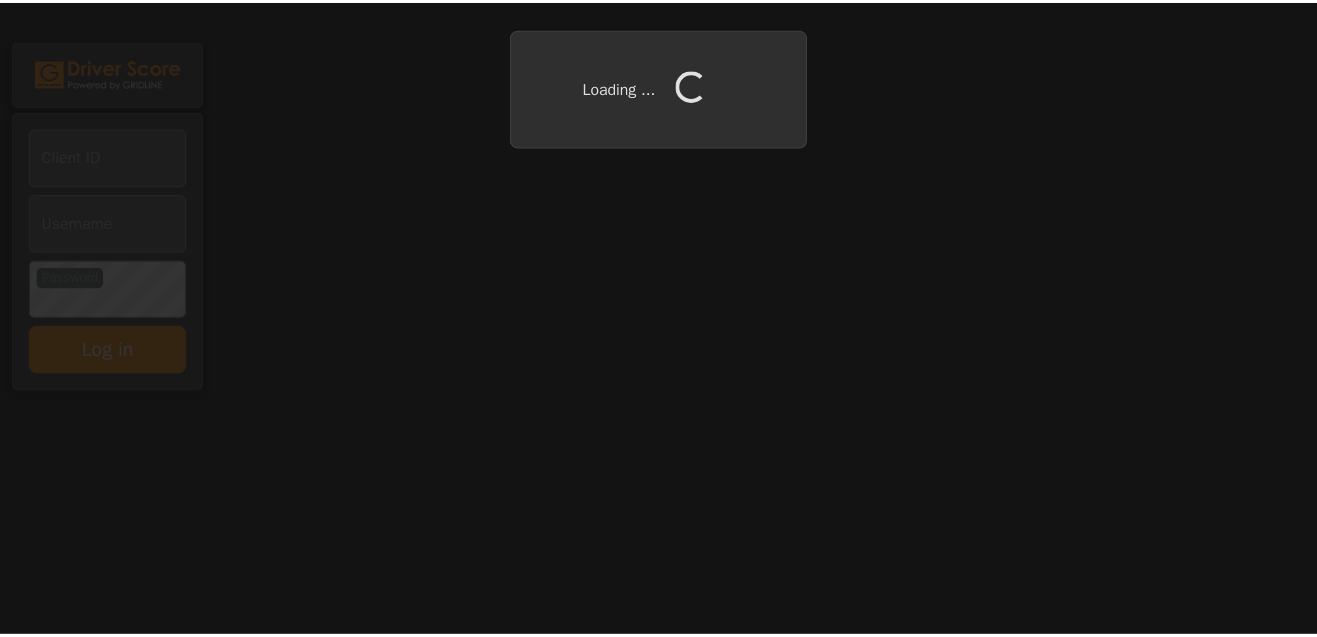 scroll, scrollTop: 0, scrollLeft: 0, axis: both 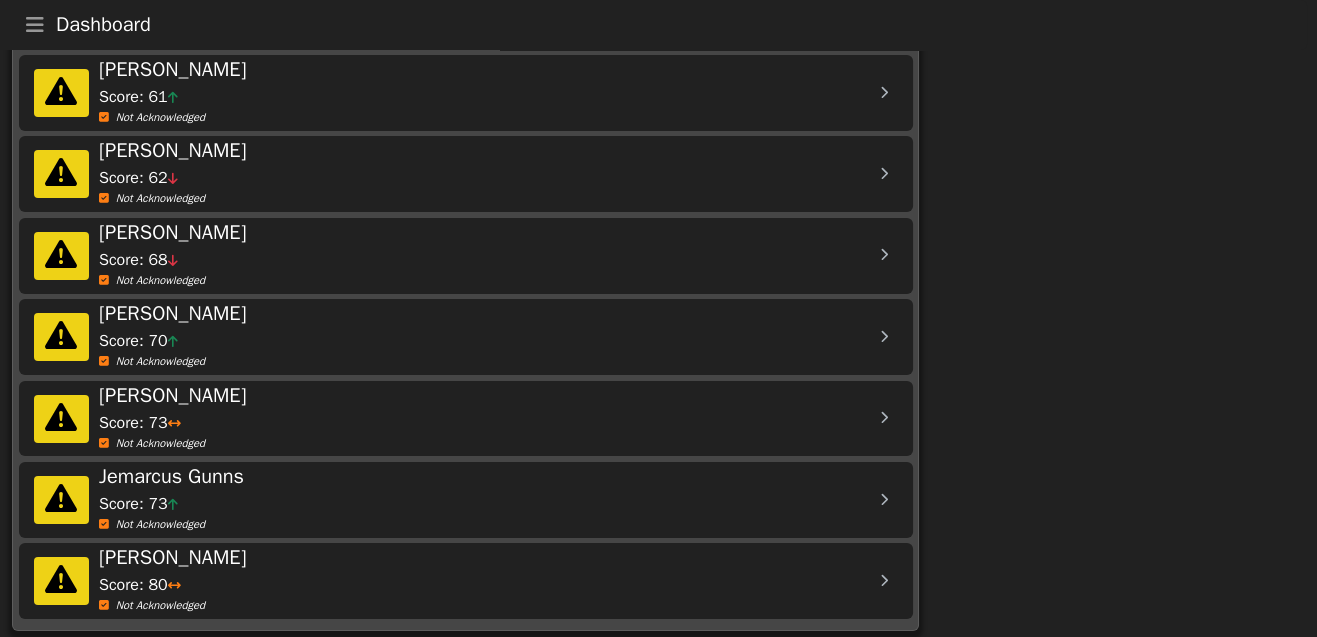 click at bounding box center [61, 256] 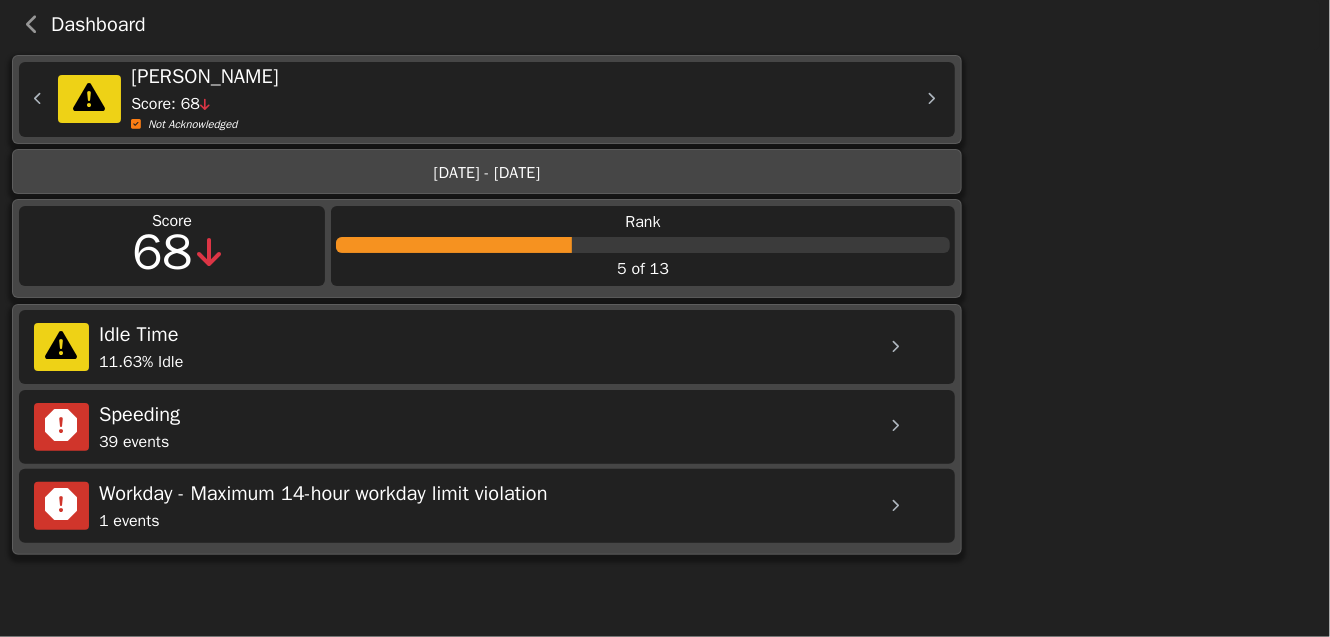 click at bounding box center (895, 427) 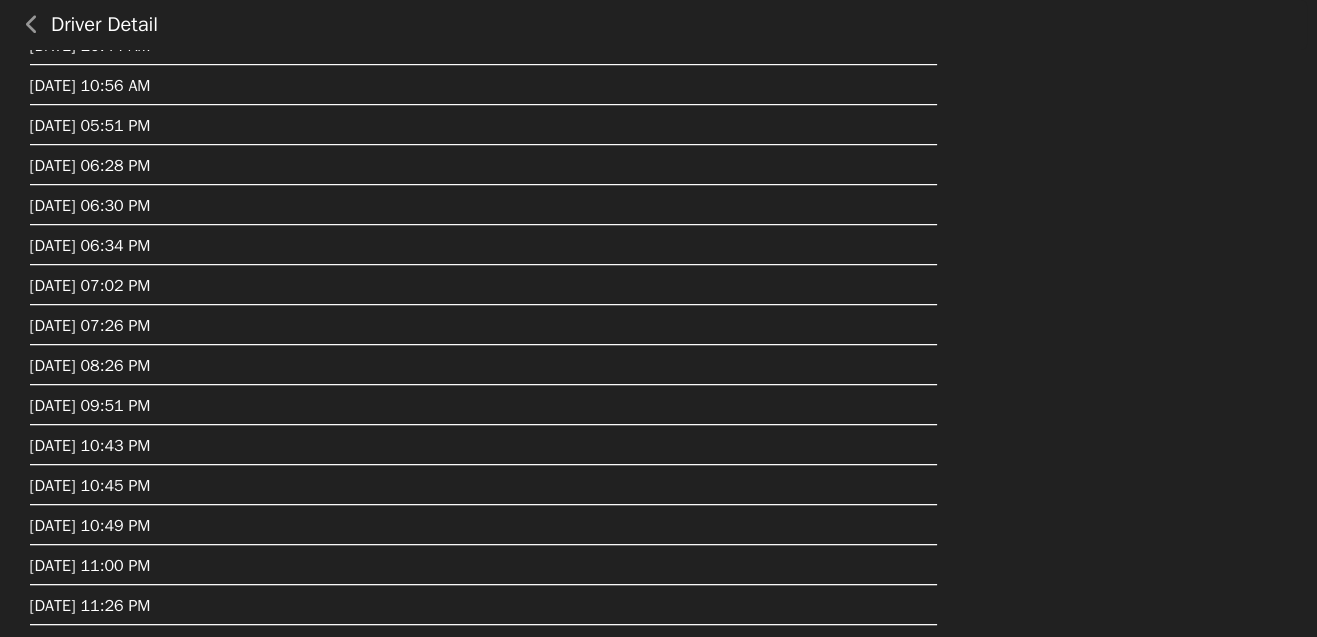 scroll, scrollTop: 1268, scrollLeft: 0, axis: vertical 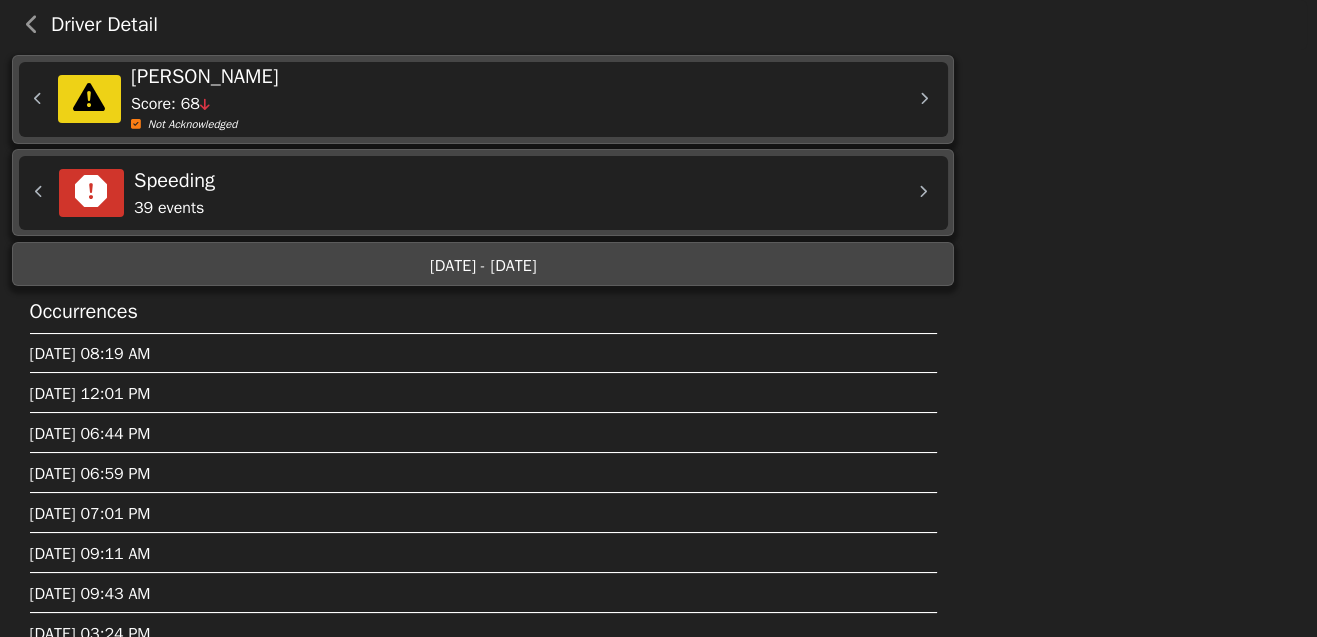 click at bounding box center [923, 192] 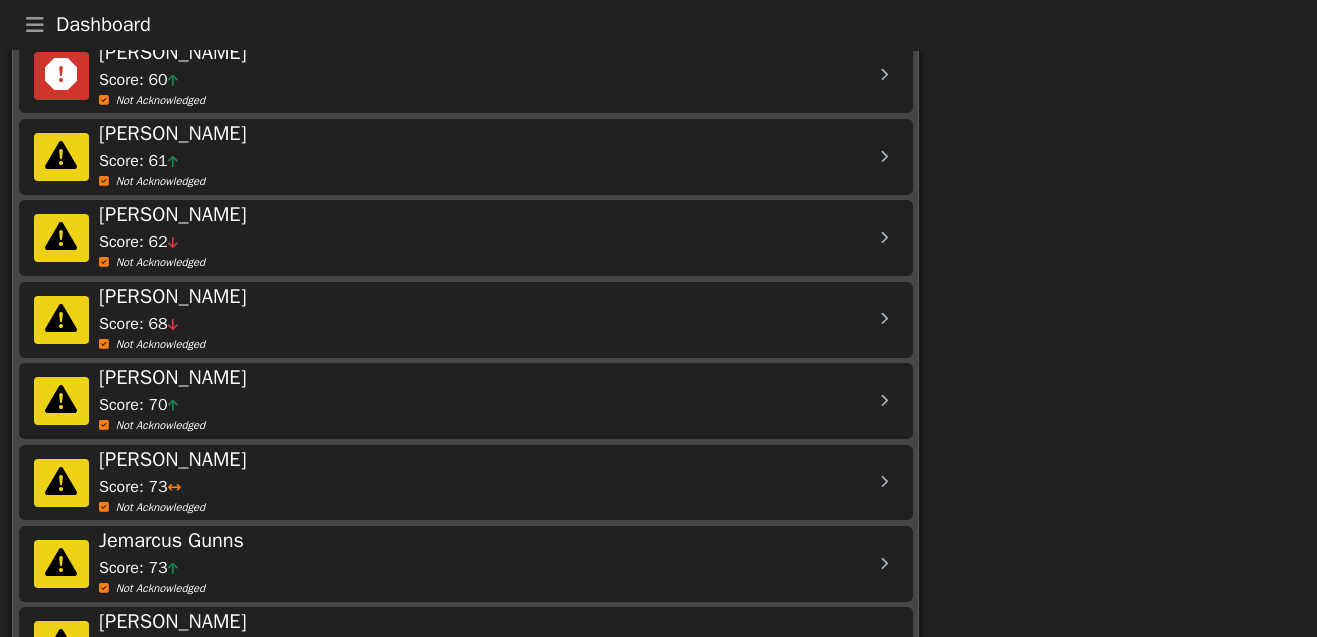 scroll, scrollTop: 684, scrollLeft: 0, axis: vertical 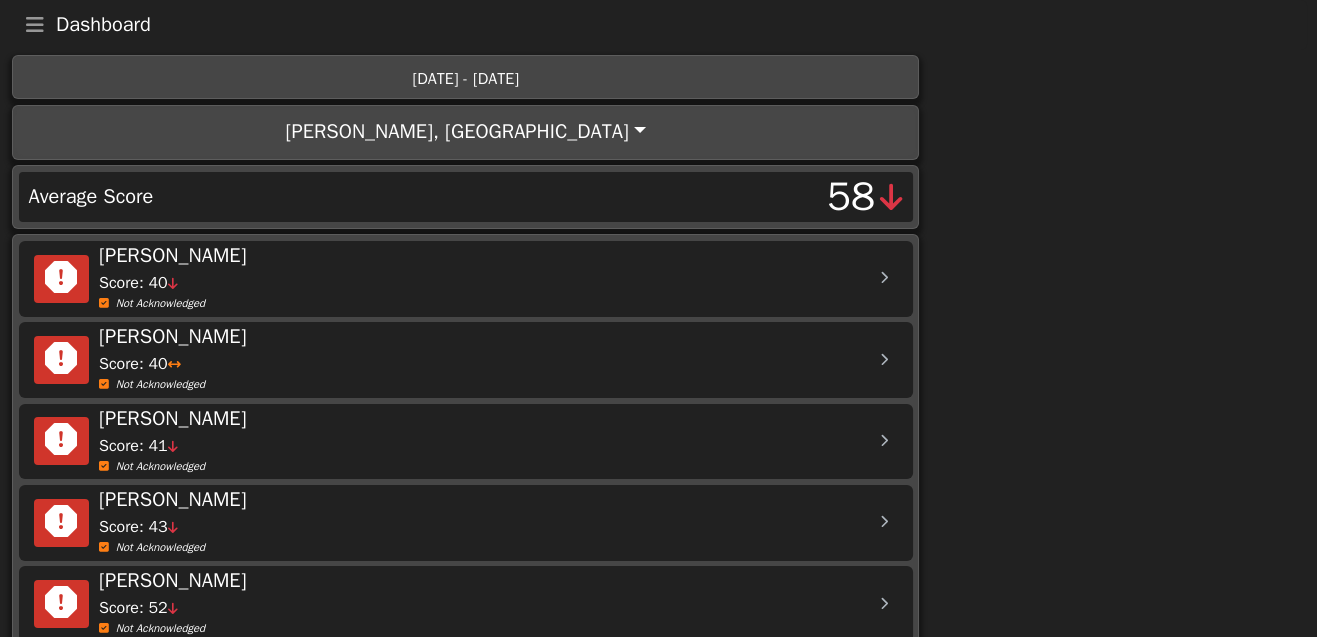 click at bounding box center [35, 25] 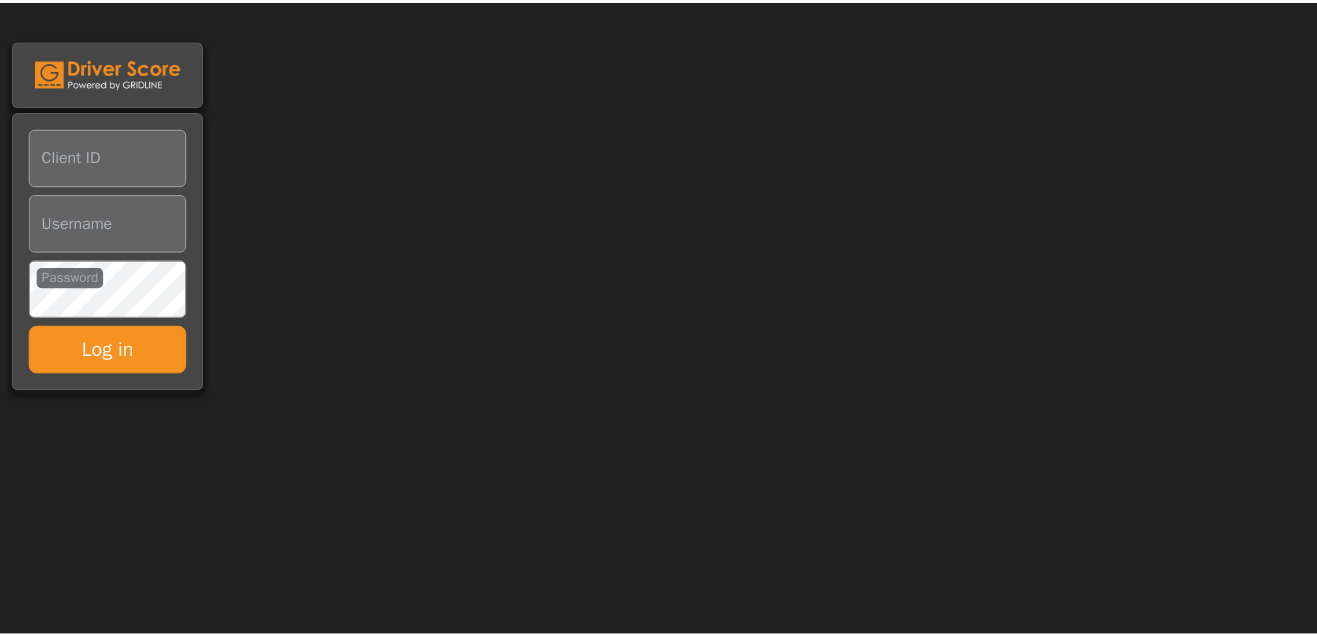 scroll, scrollTop: 0, scrollLeft: 0, axis: both 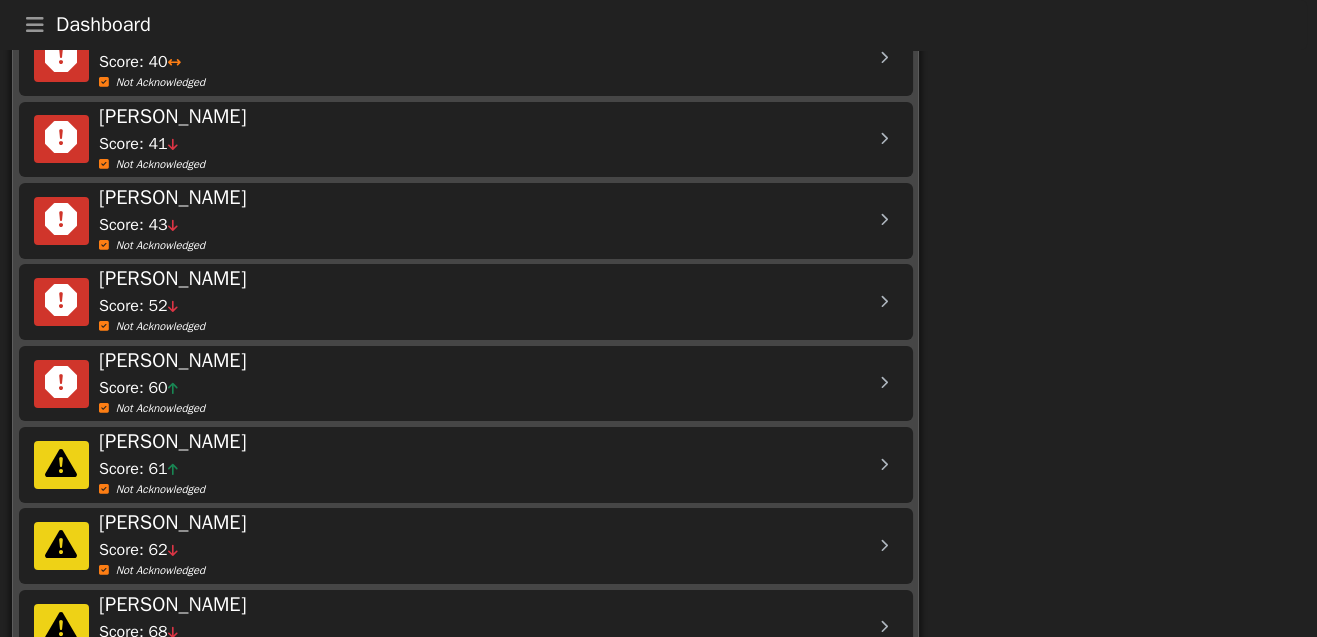 click at bounding box center (884, 384) 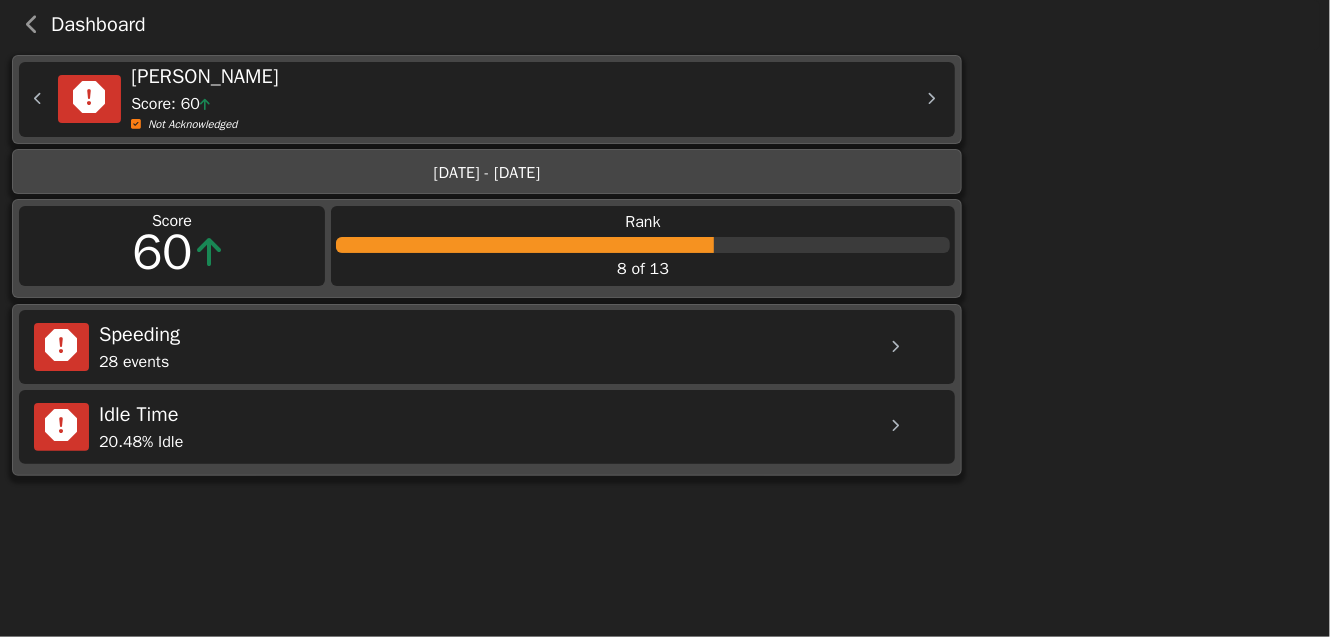 click at bounding box center (895, 347) 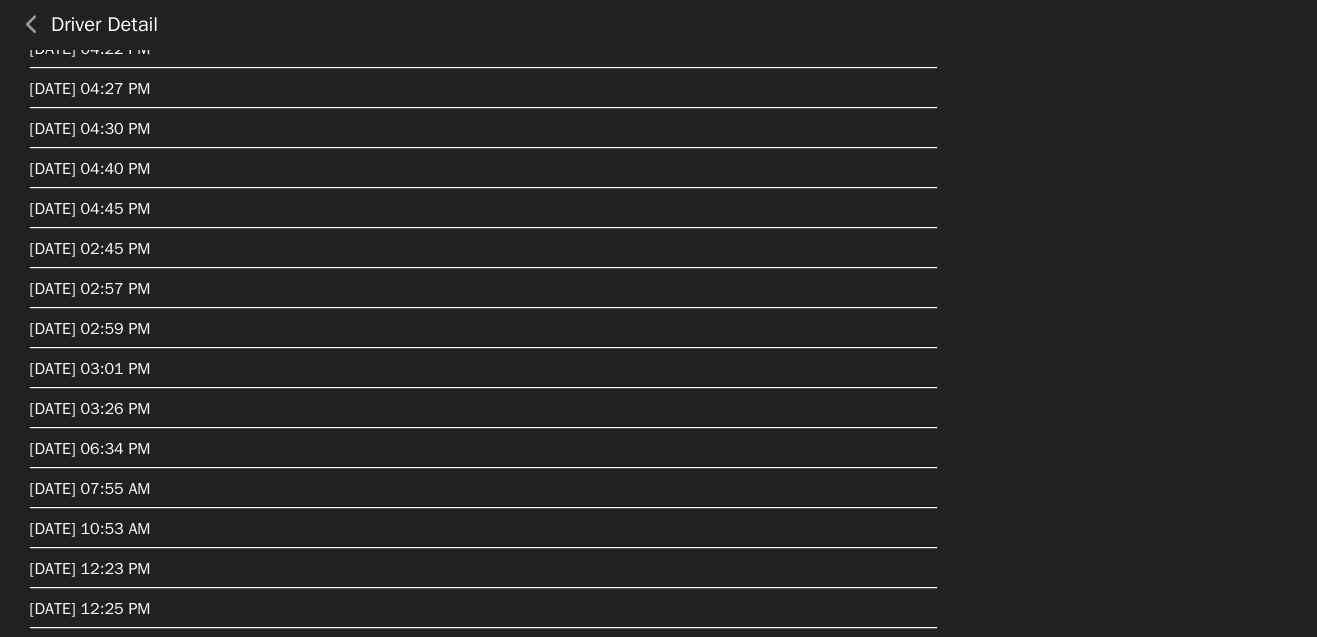 scroll, scrollTop: 828, scrollLeft: 0, axis: vertical 